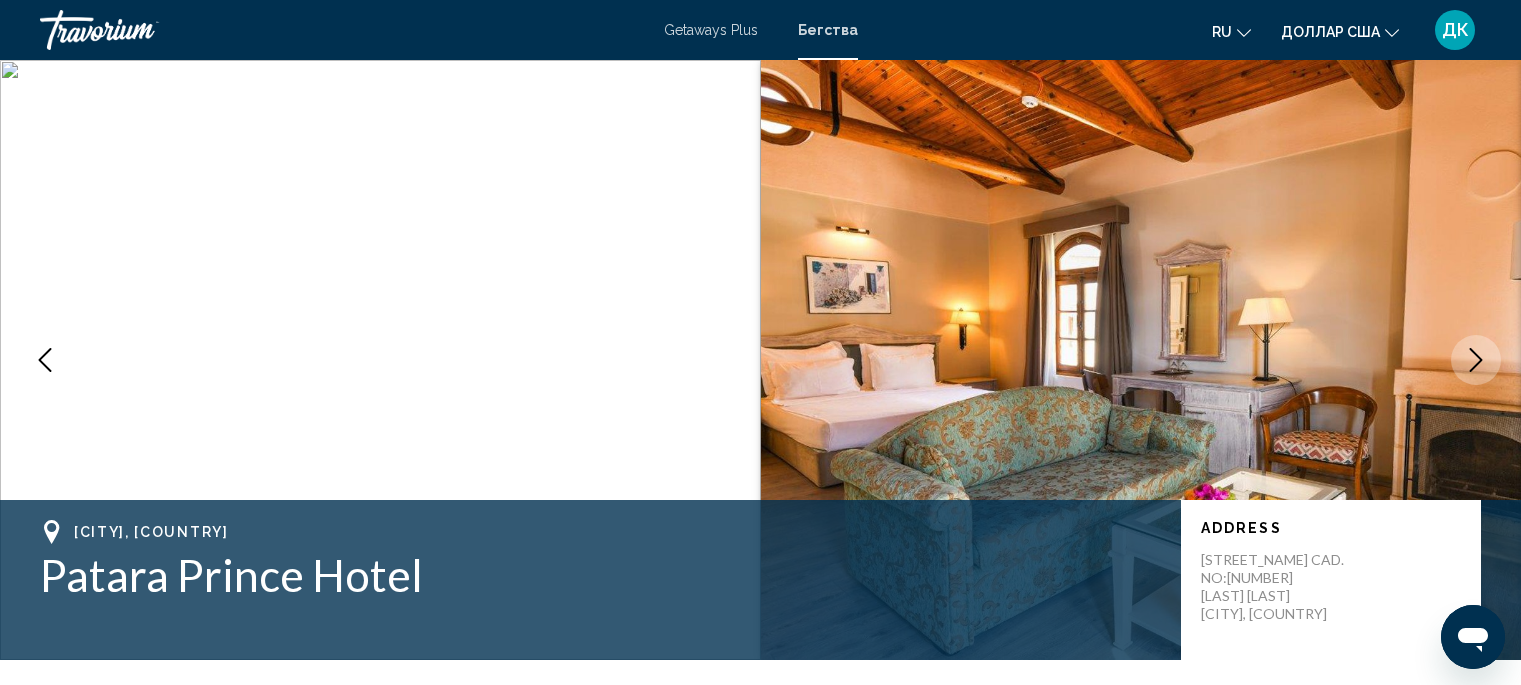 scroll, scrollTop: 4075, scrollLeft: 0, axis: vertical 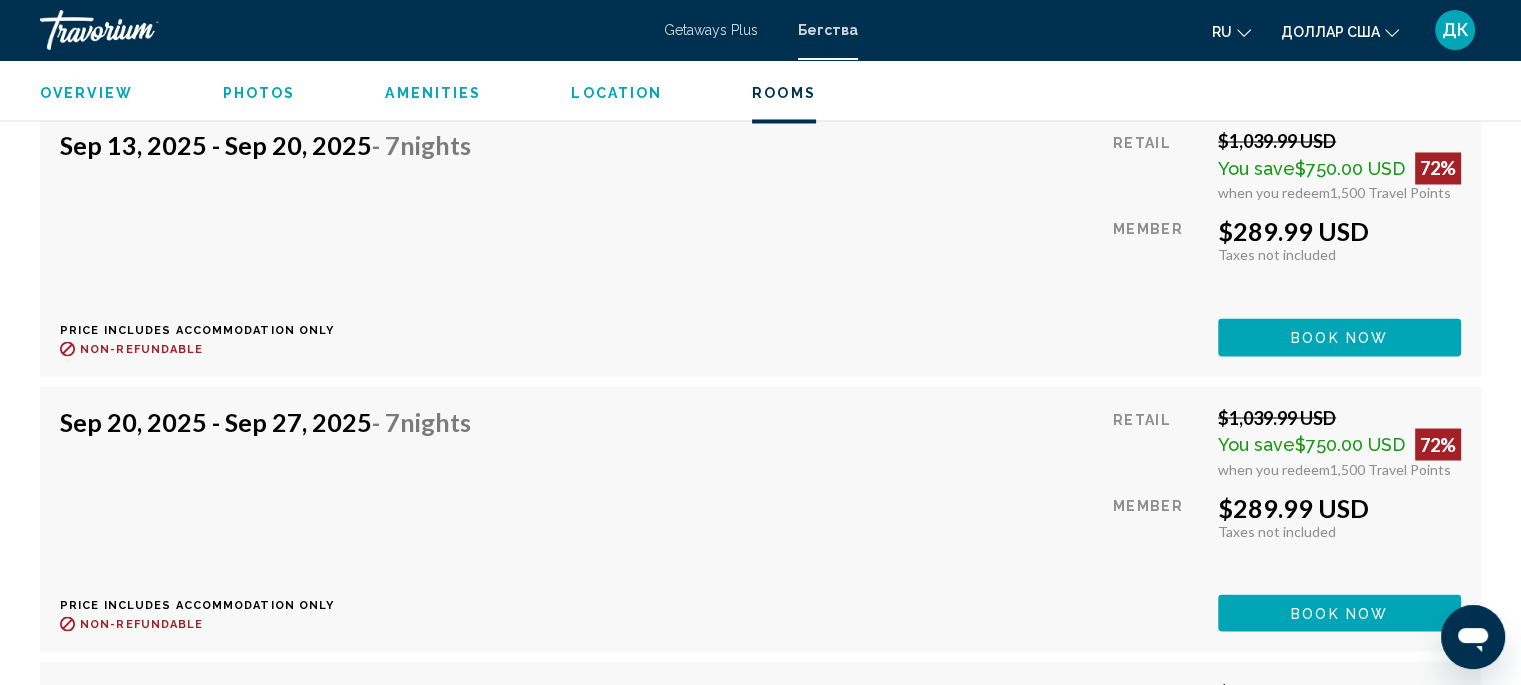 click on "Getaways Plus" at bounding box center (711, 30) 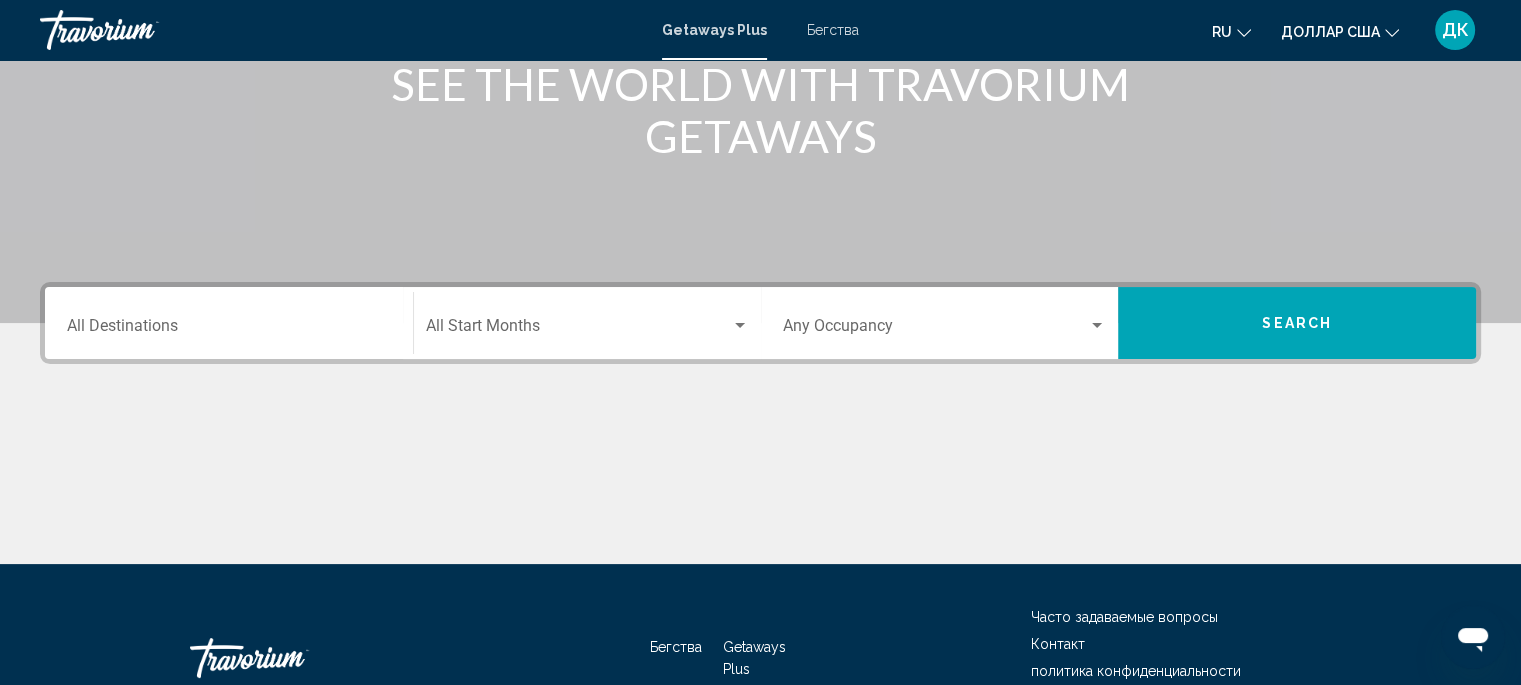 scroll, scrollTop: 278, scrollLeft: 0, axis: vertical 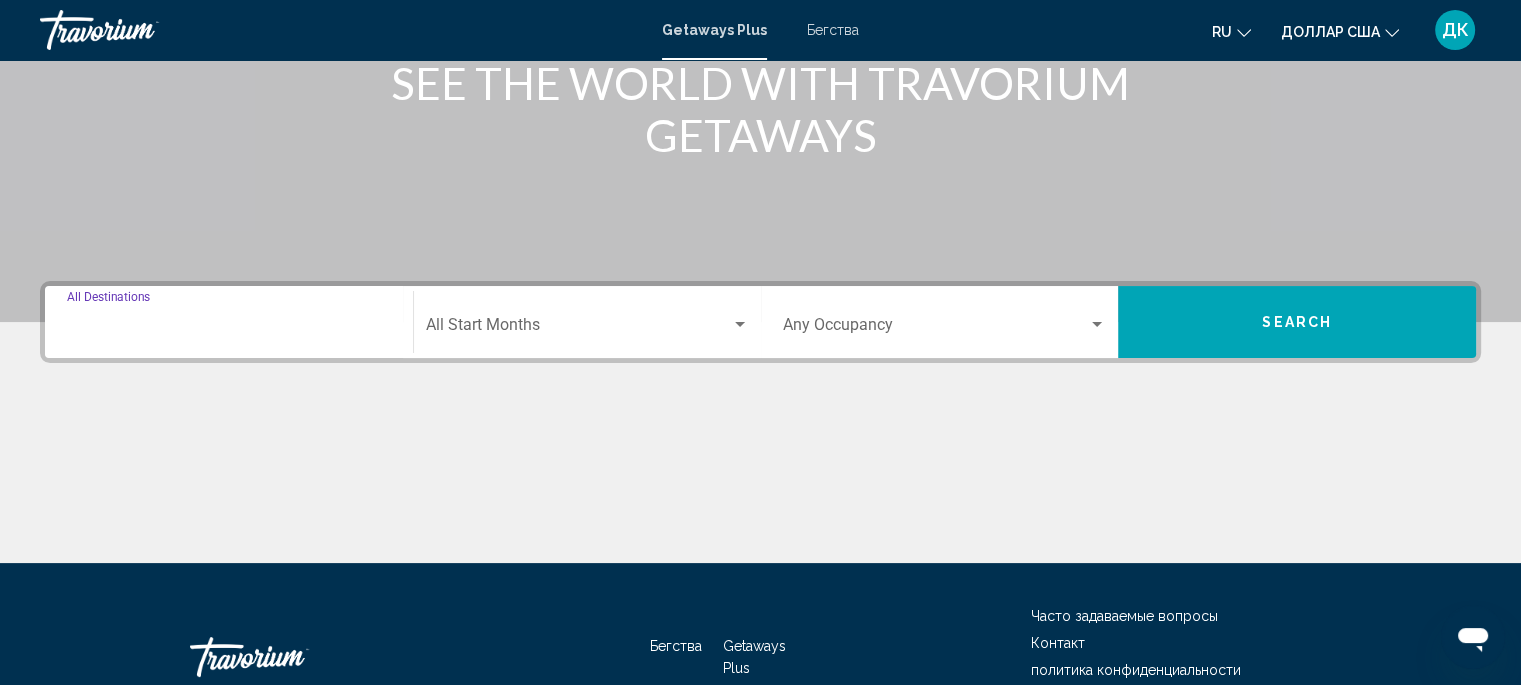 click on "Destination All Destinations" at bounding box center [229, 329] 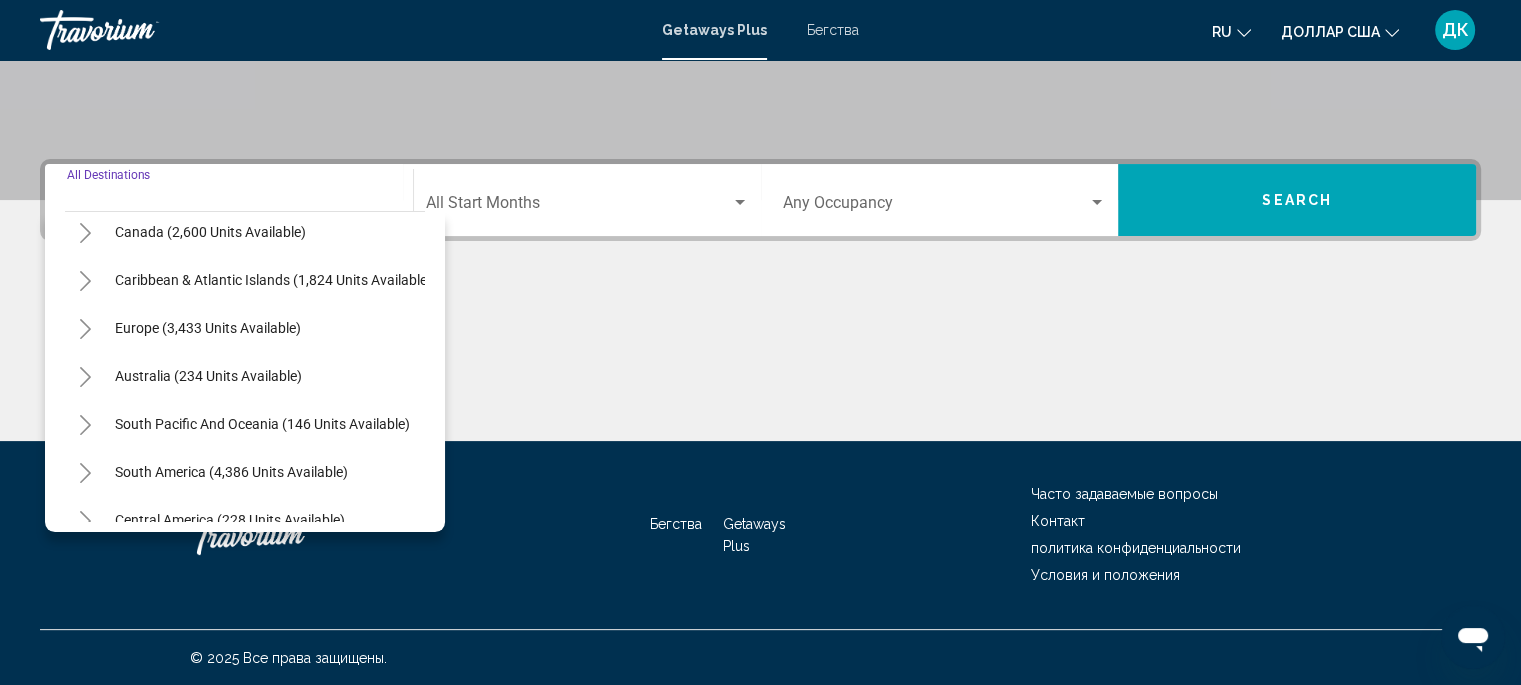 scroll, scrollTop: 159, scrollLeft: 0, axis: vertical 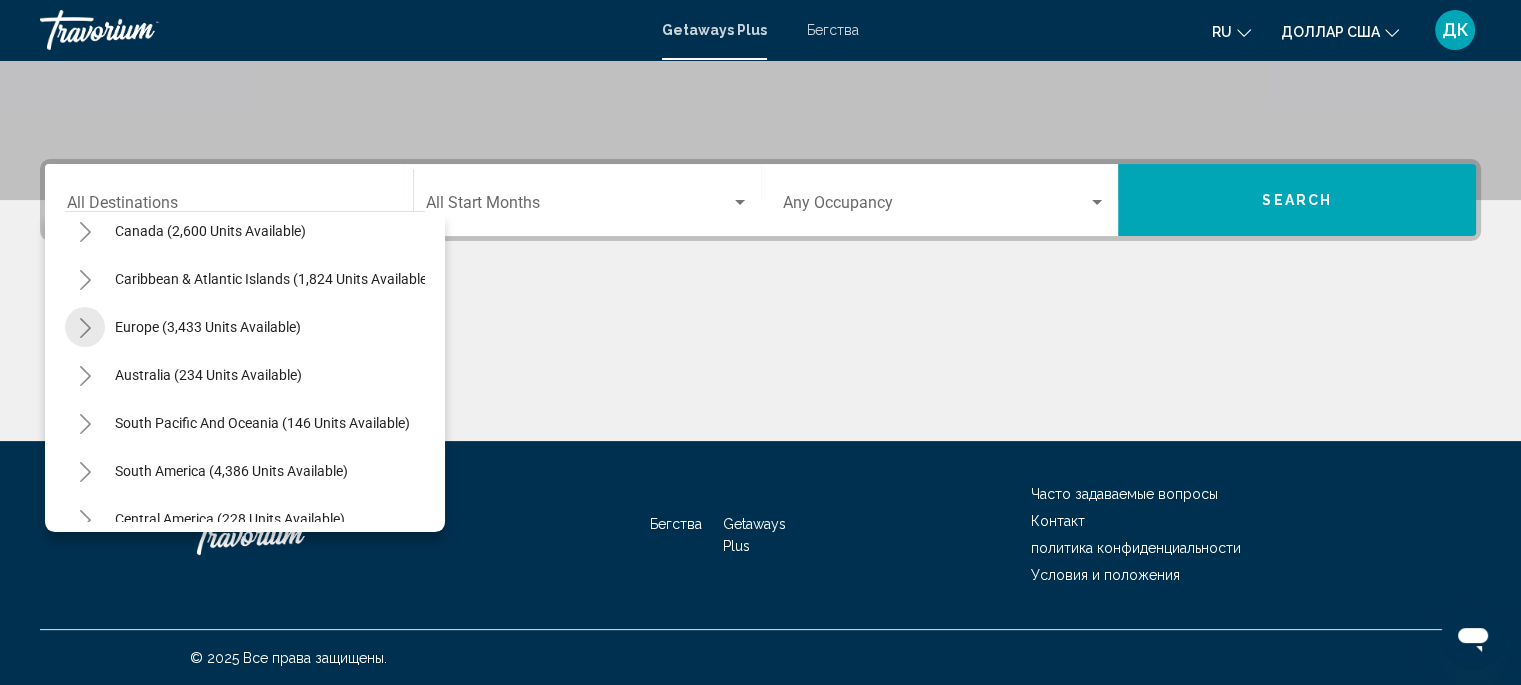 click 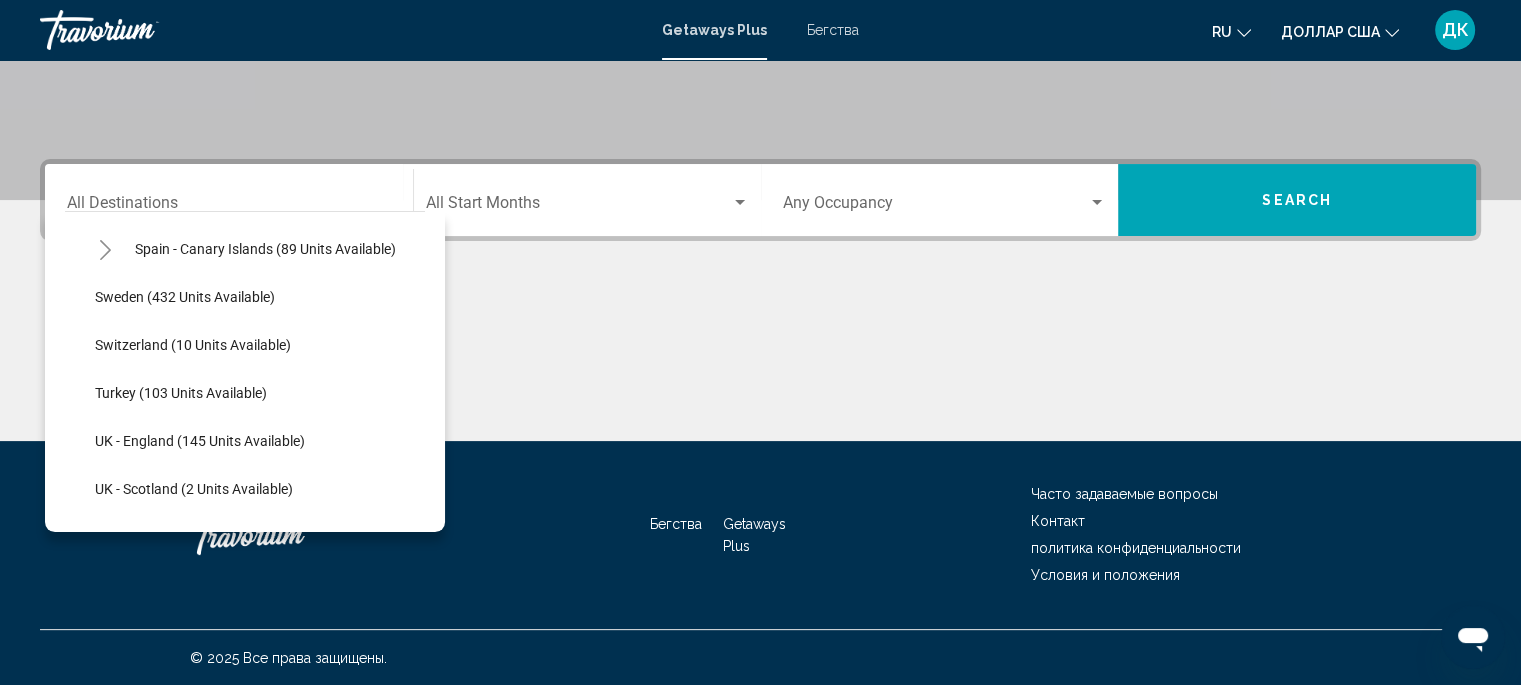 scroll, scrollTop: 814, scrollLeft: 0, axis: vertical 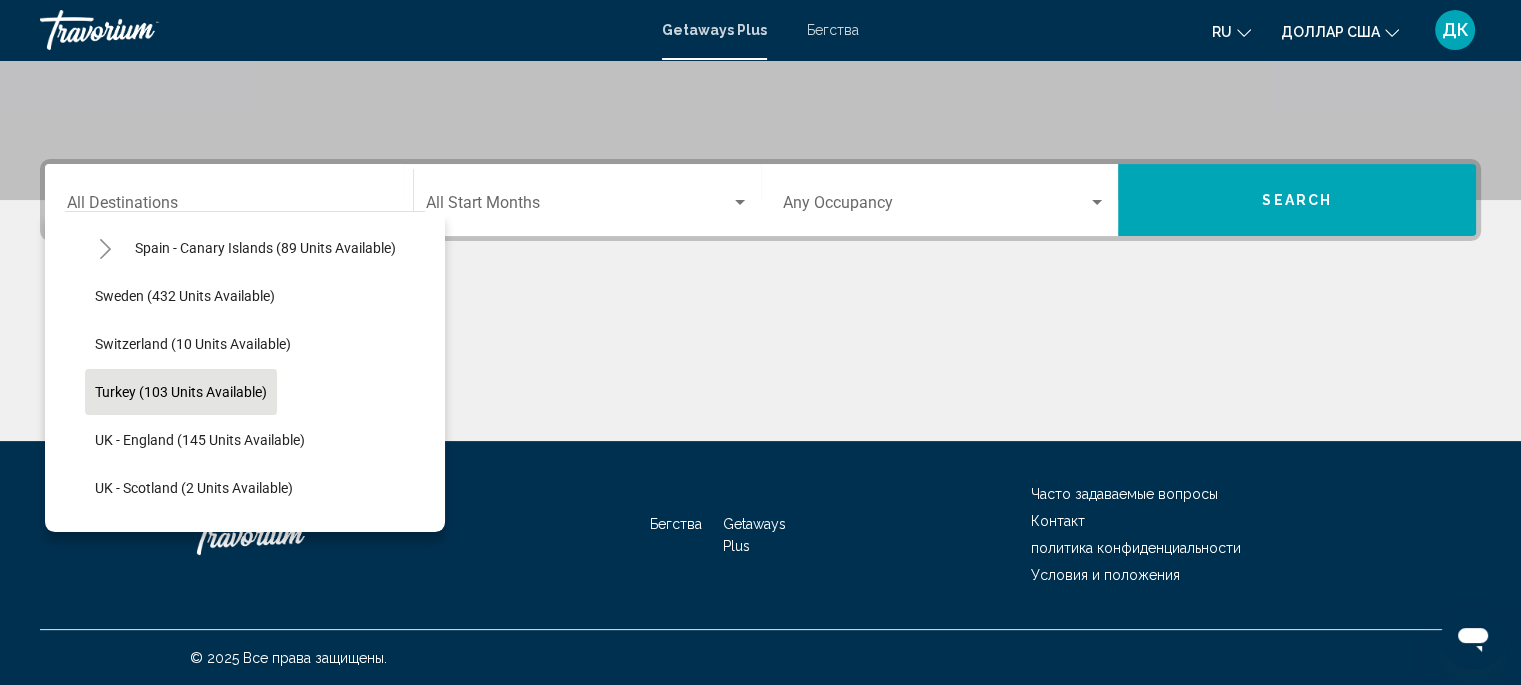 click on "Turkey (103 units available)" 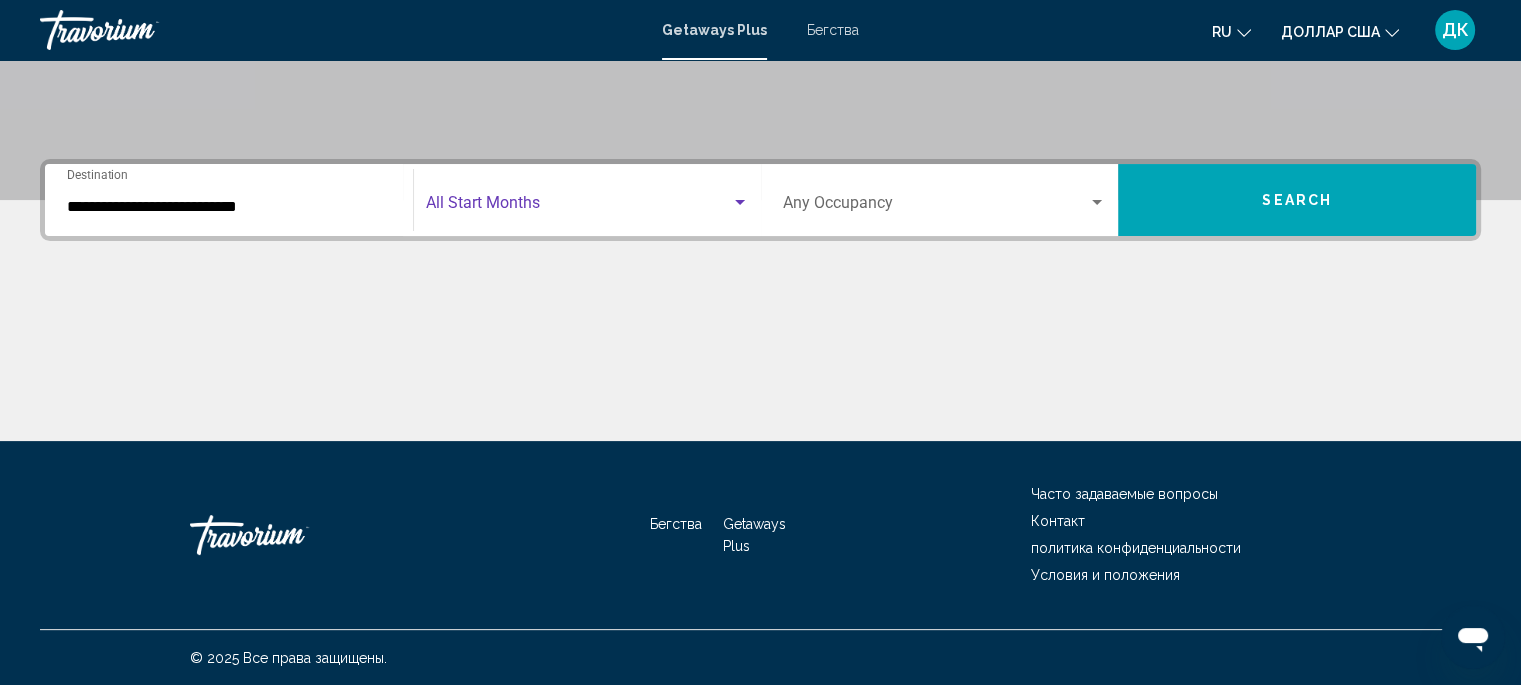 click at bounding box center (740, 202) 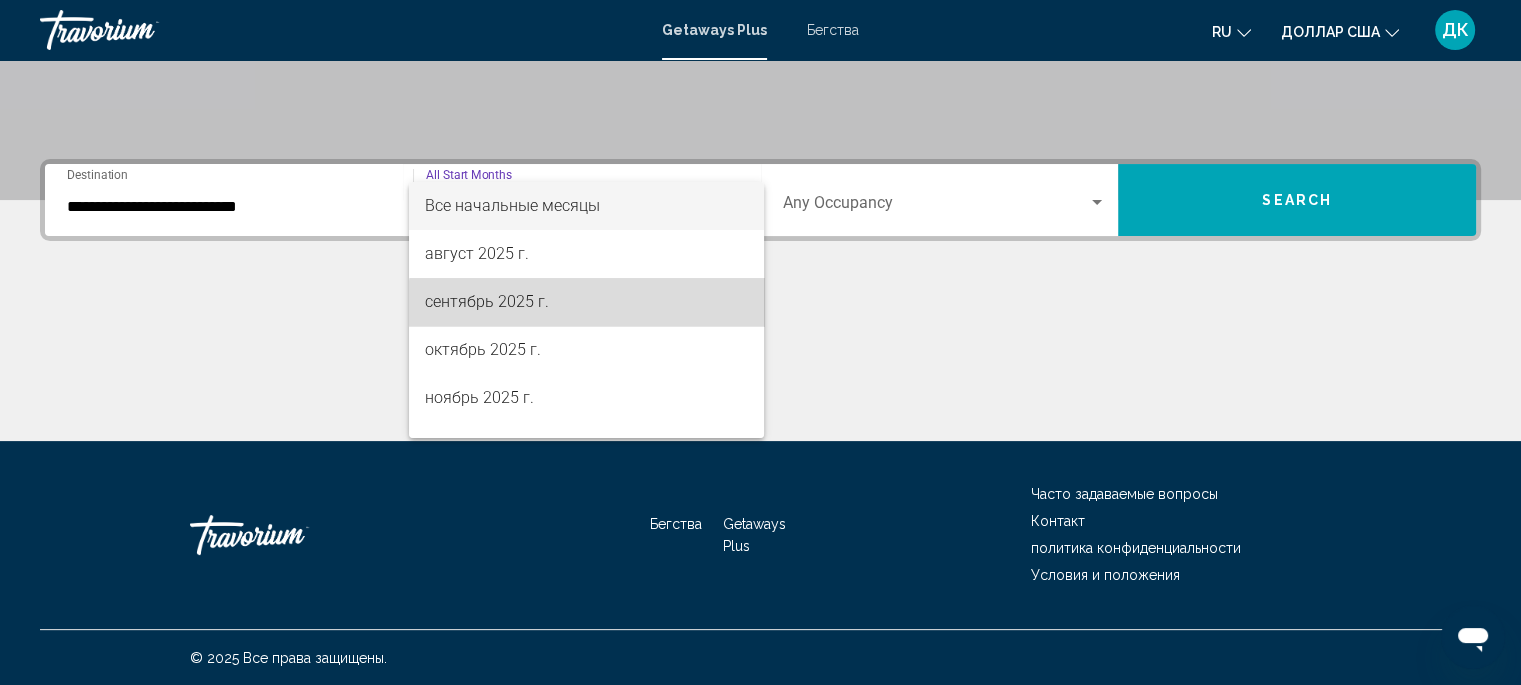 click on "сентябрь 2025 г." at bounding box center [586, 302] 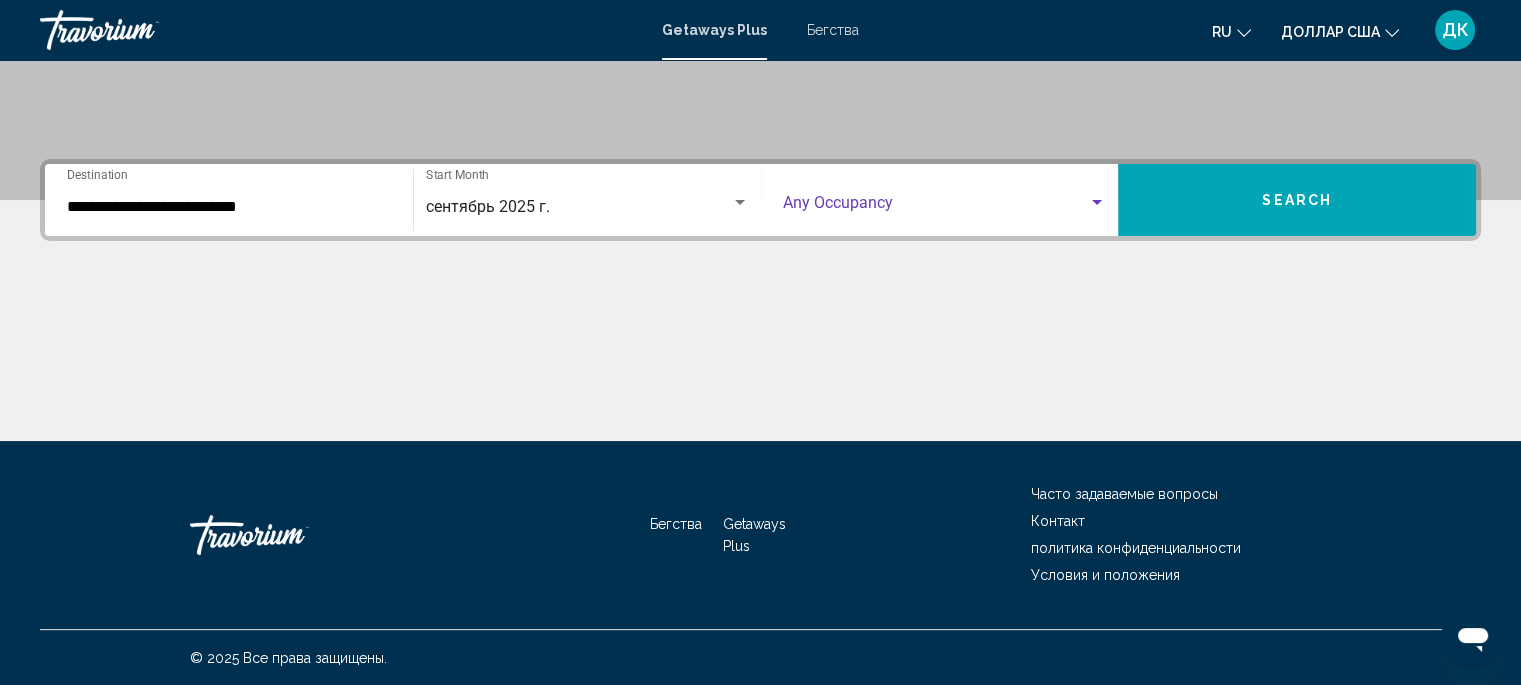 click at bounding box center [1097, 202] 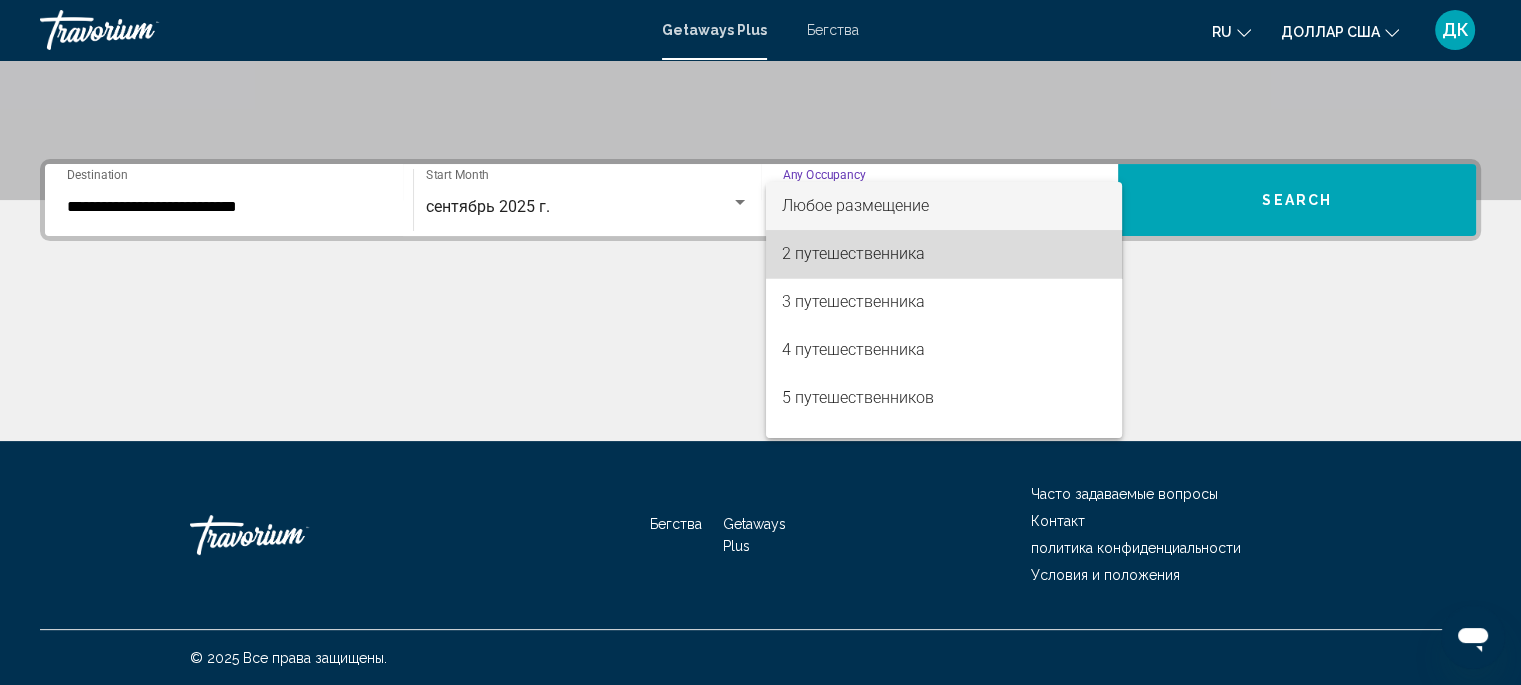 click on "2 путешественника" at bounding box center (944, 254) 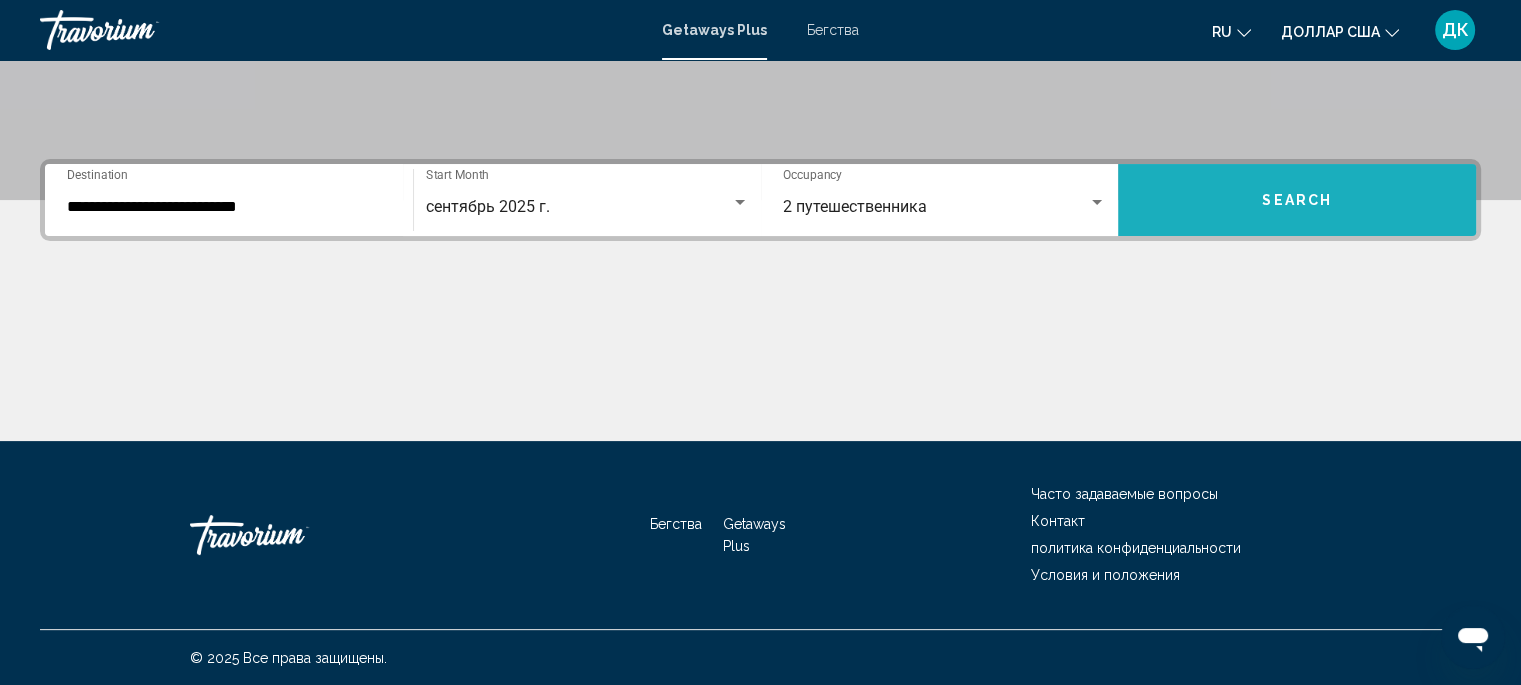 click on "Search" at bounding box center [1297, 200] 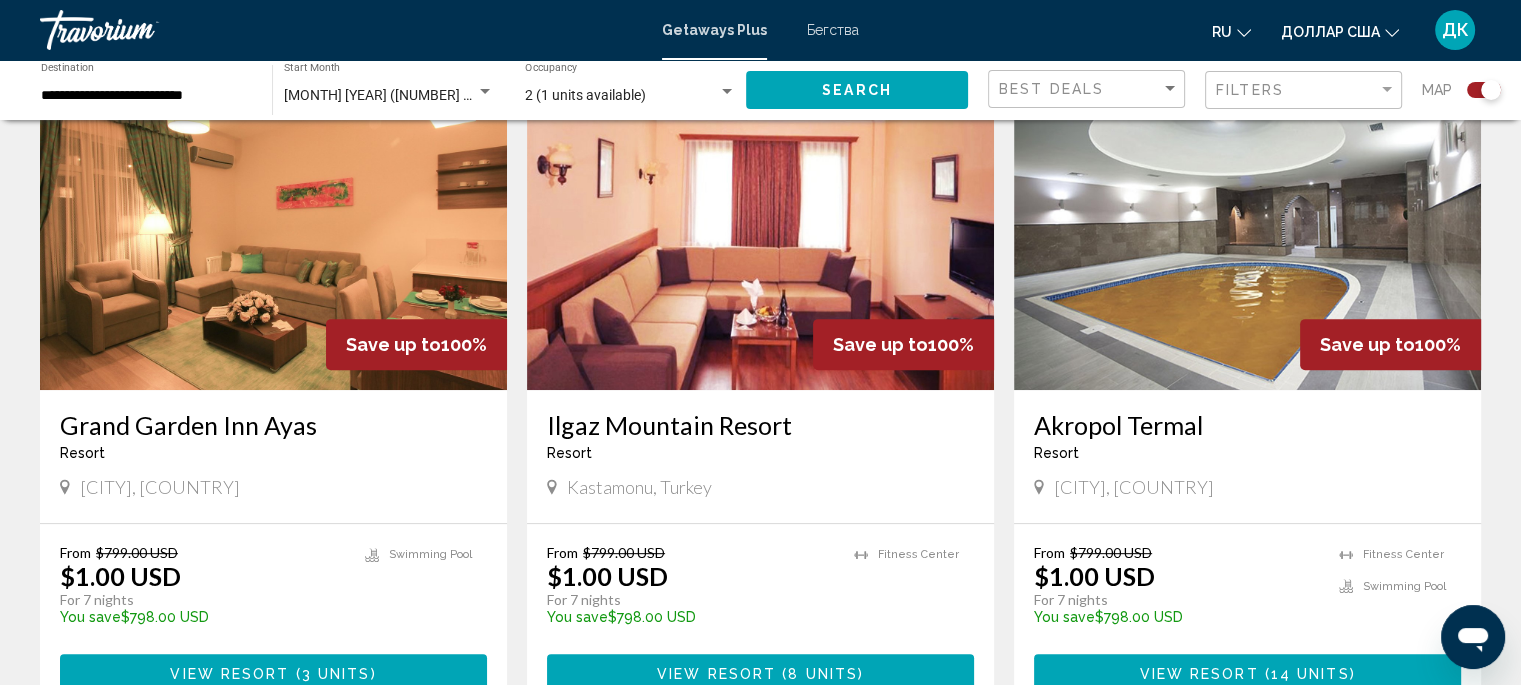 scroll, scrollTop: 756, scrollLeft: 0, axis: vertical 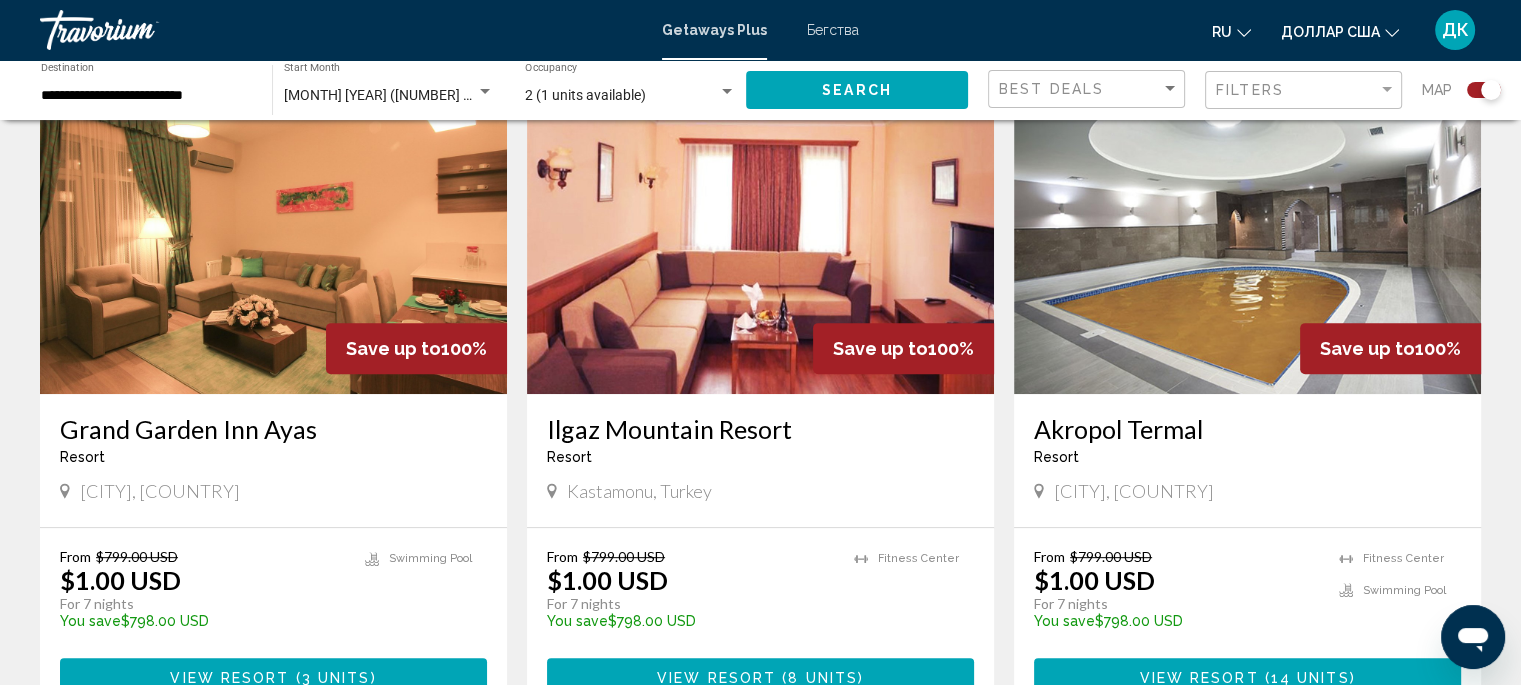 click at bounding box center (273, 234) 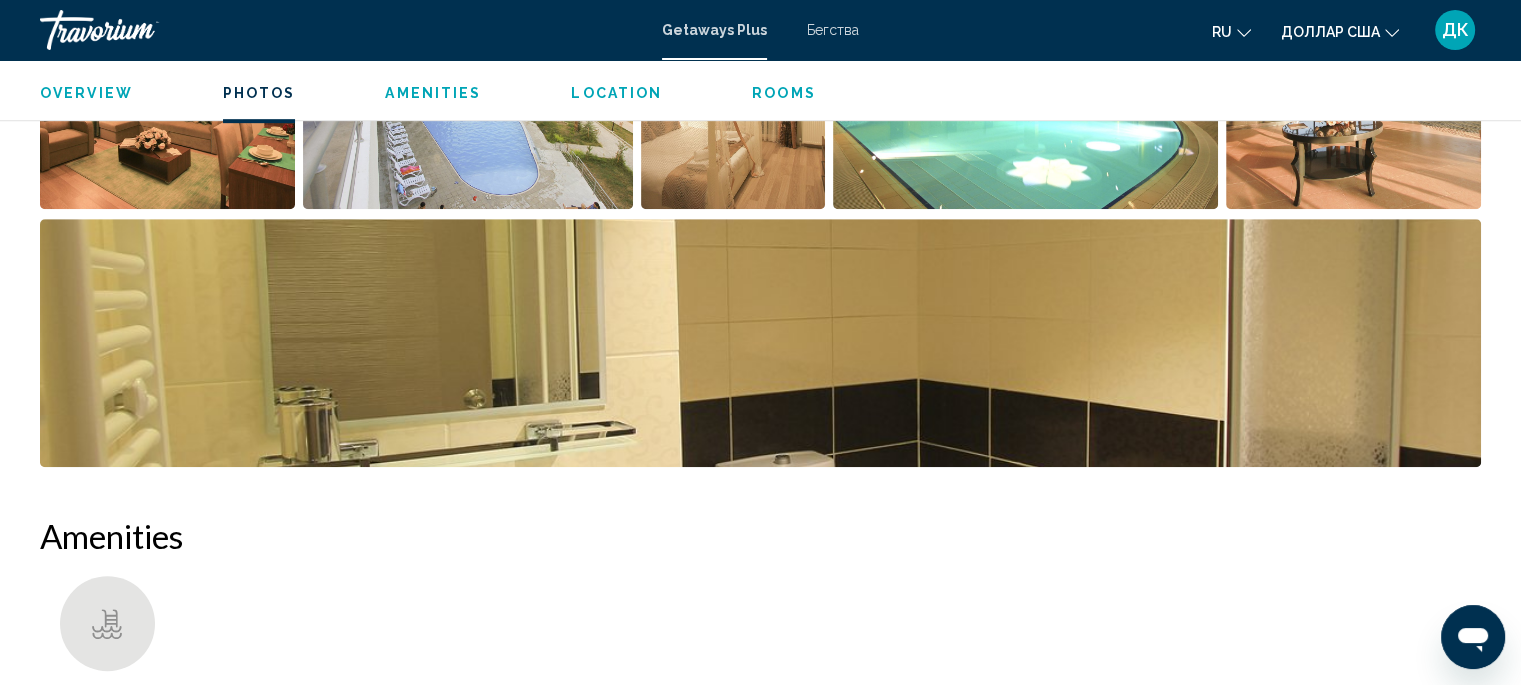 scroll, scrollTop: 1127, scrollLeft: 0, axis: vertical 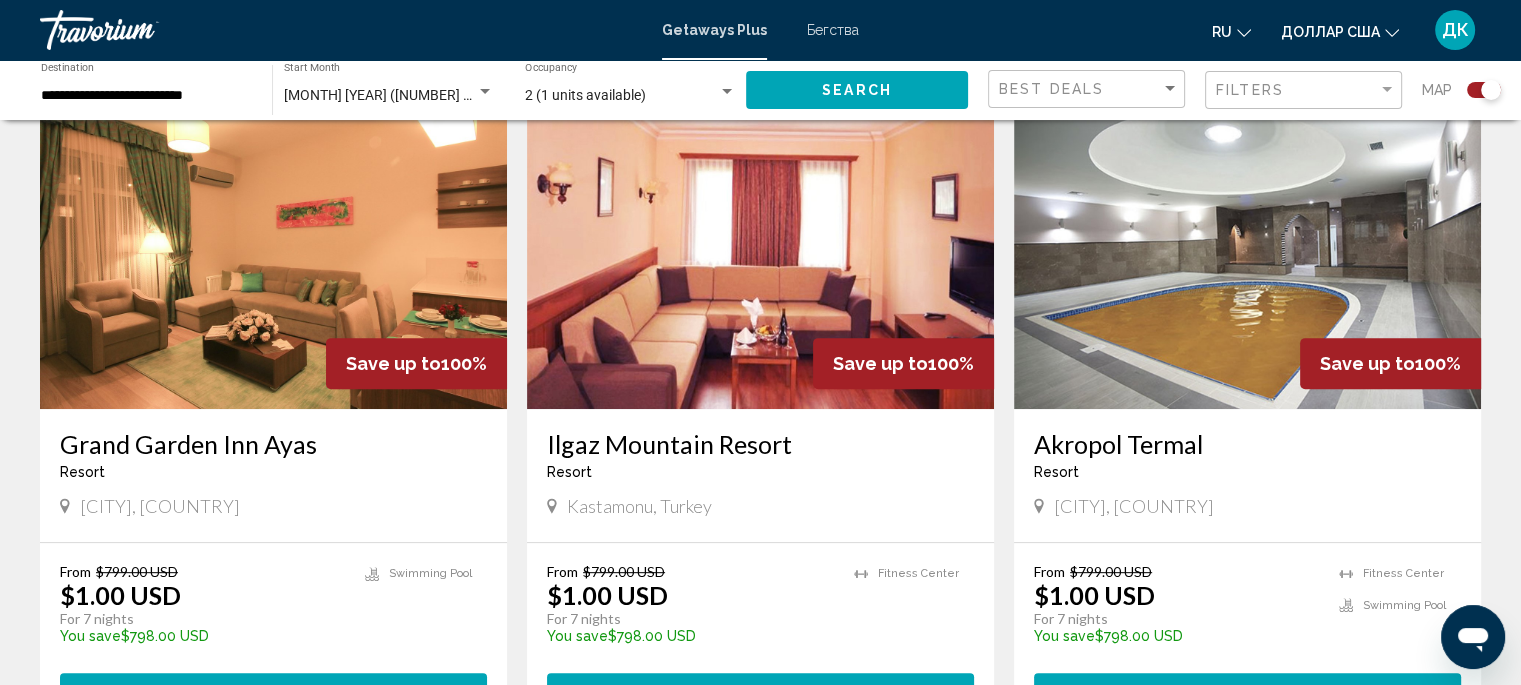 click at bounding box center (760, 249) 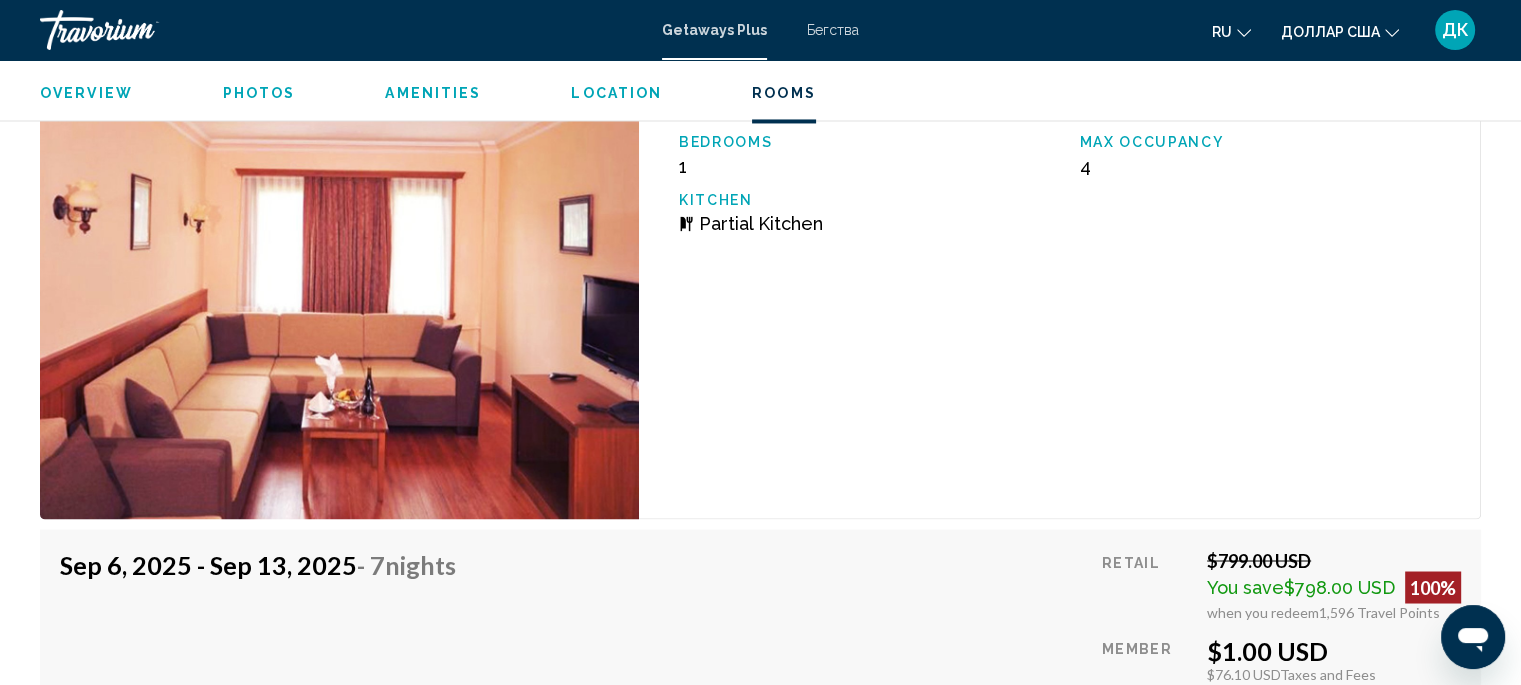 scroll, scrollTop: 3310, scrollLeft: 0, axis: vertical 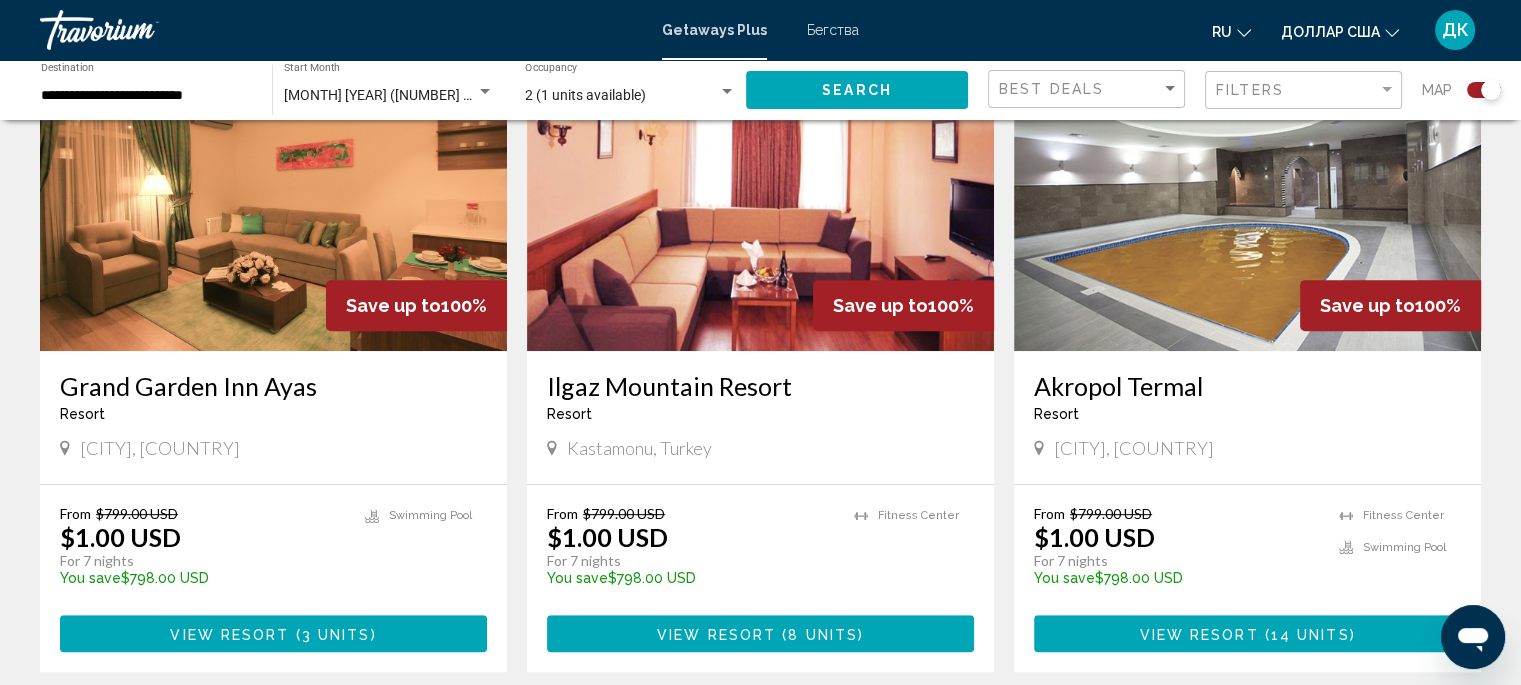 click at bounding box center (760, 191) 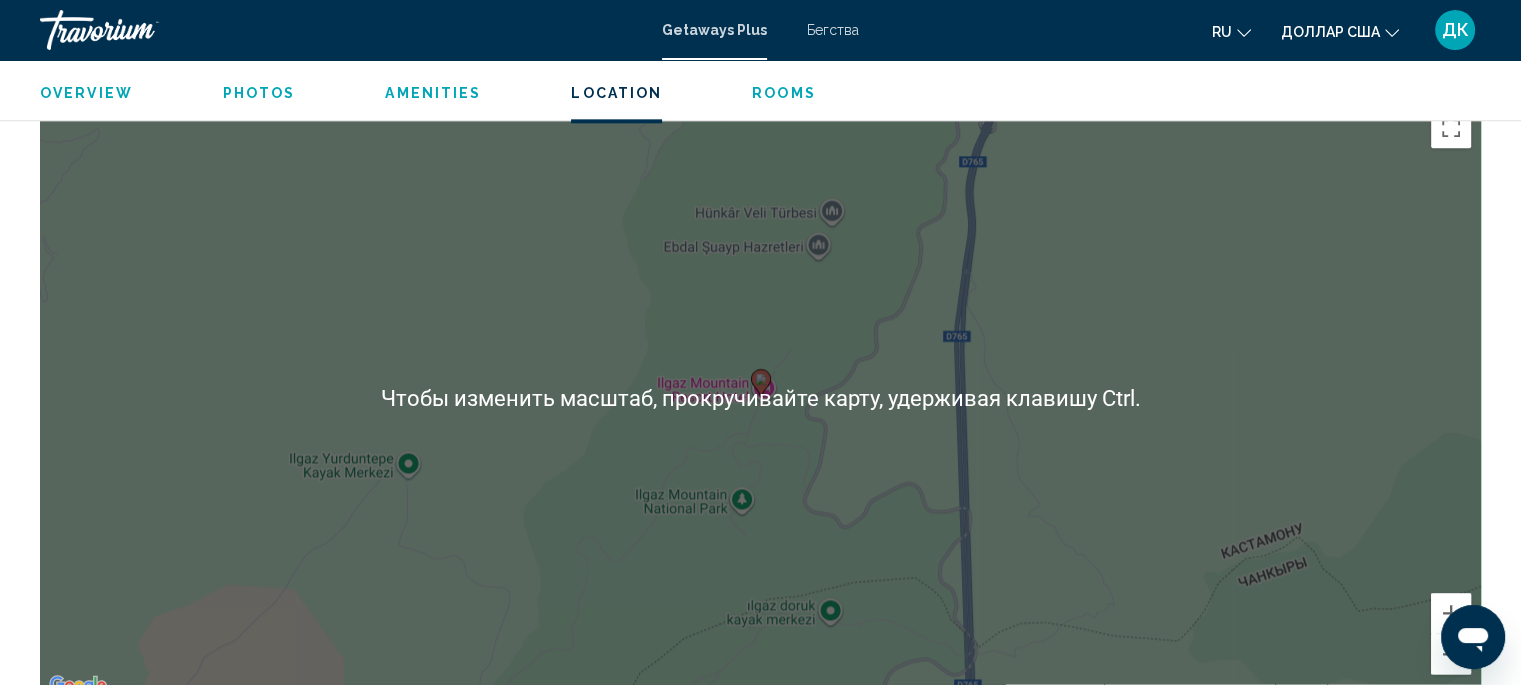 scroll, scrollTop: 2541, scrollLeft: 0, axis: vertical 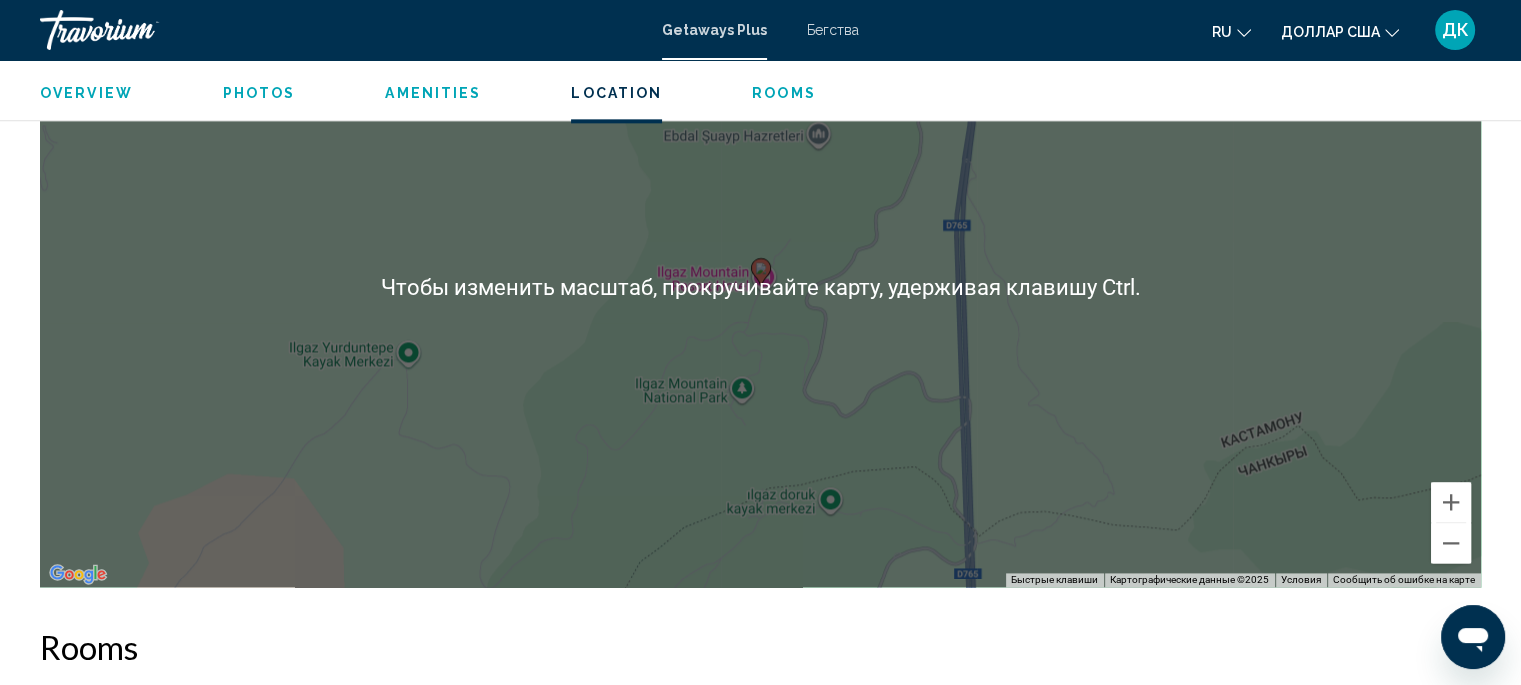 click on "Чтобы активировать перетаскивание с помощью клавиатуры, нажмите Alt + Ввод. После этого перемещайте маркер, используя клавиши со стрелками. Чтобы завершить перетаскивание, нажмите клавишу Ввод. Чтобы отменить действие, нажмите клавишу Esc." at bounding box center [760, 287] 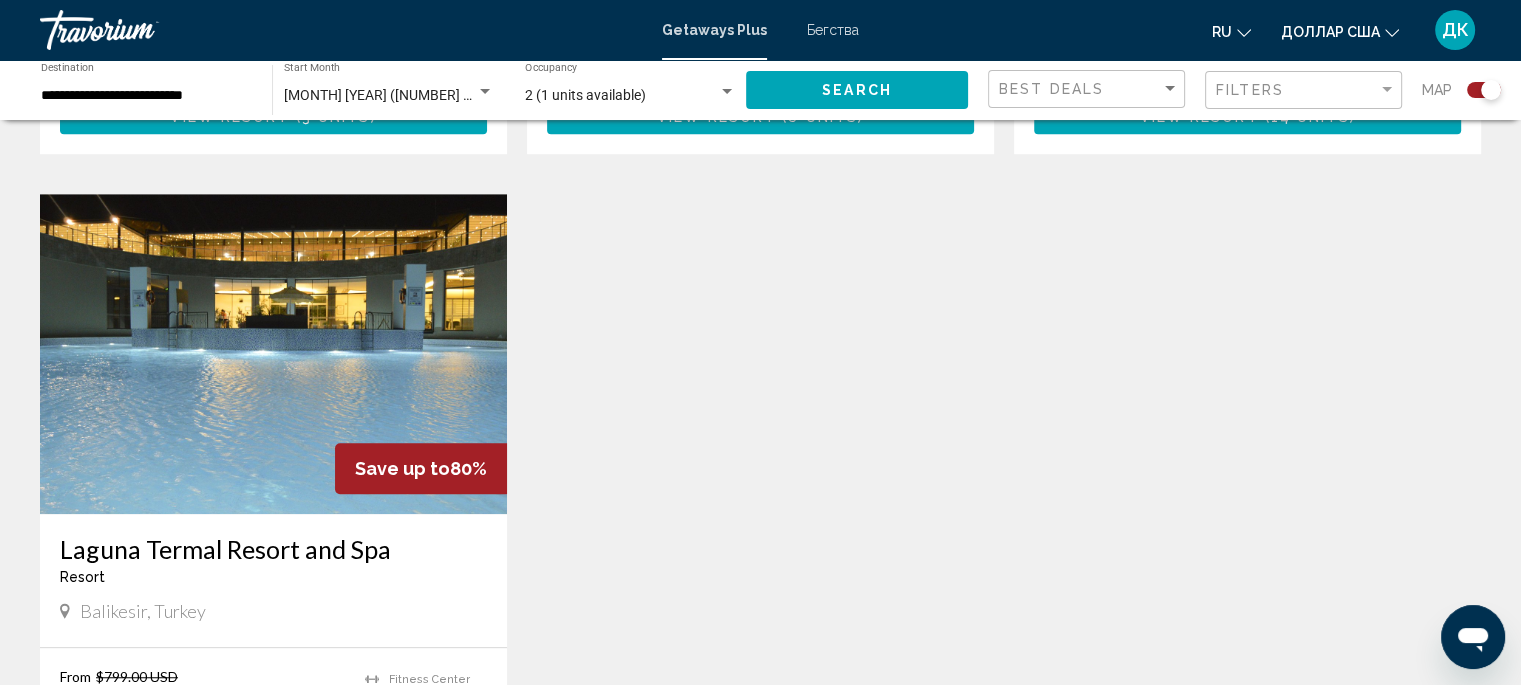 scroll, scrollTop: 1318, scrollLeft: 0, axis: vertical 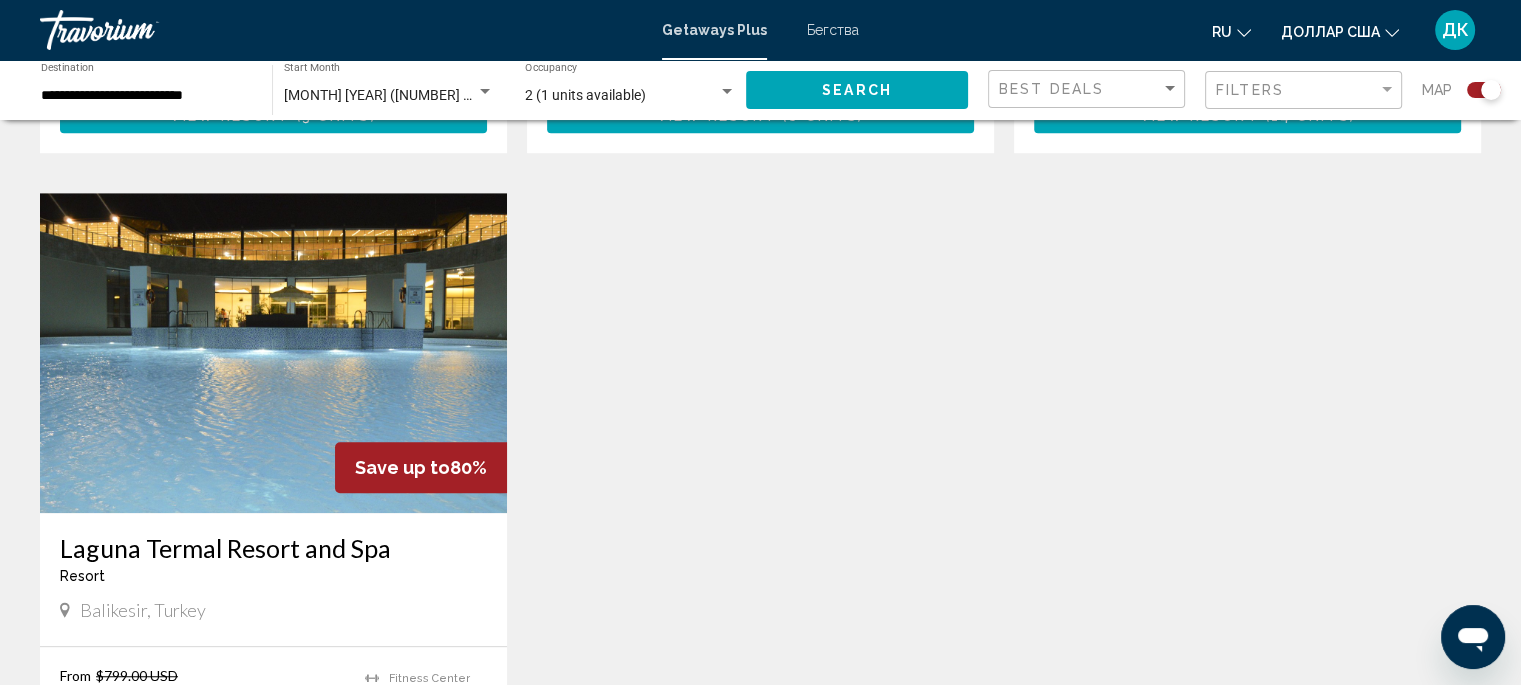 click at bounding box center [273, 353] 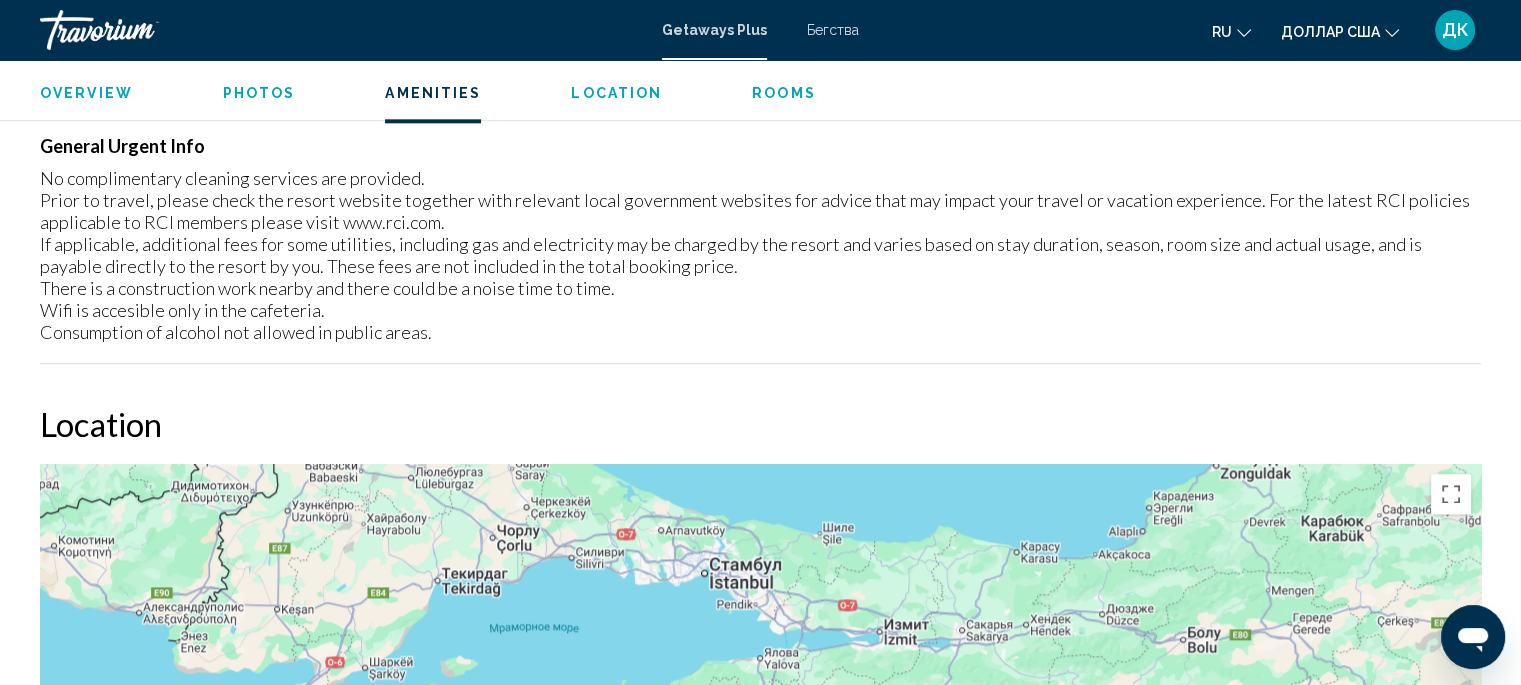 scroll, scrollTop: 2359, scrollLeft: 0, axis: vertical 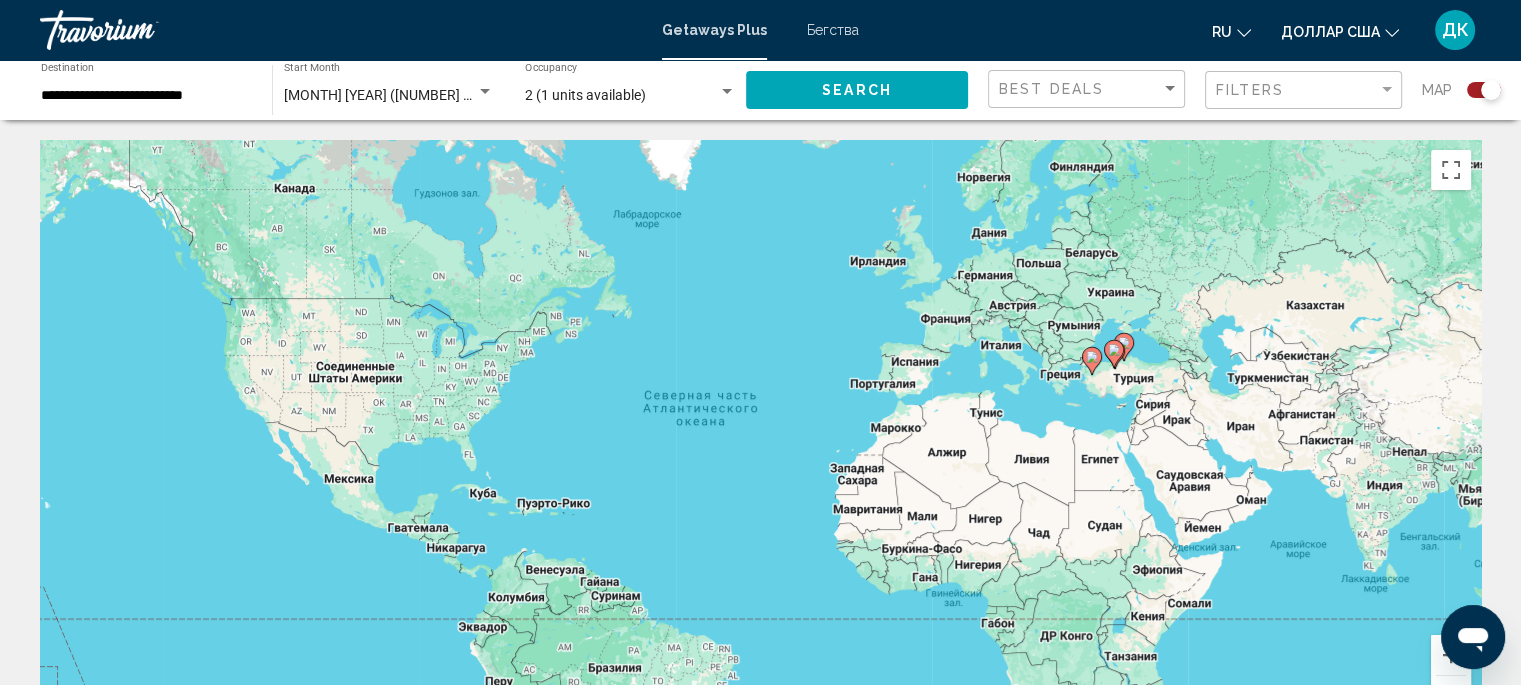 click on "Чтобы активировать перетаскивание с помощью клавиатуры, нажмите Alt + Ввод. После этого перемещайте маркер, используя клавиши со стрелками. Чтобы завершить перетаскивание, нажмите клавишу Ввод. Чтобы отменить действие, нажмите клавишу Esc." at bounding box center [760, 440] 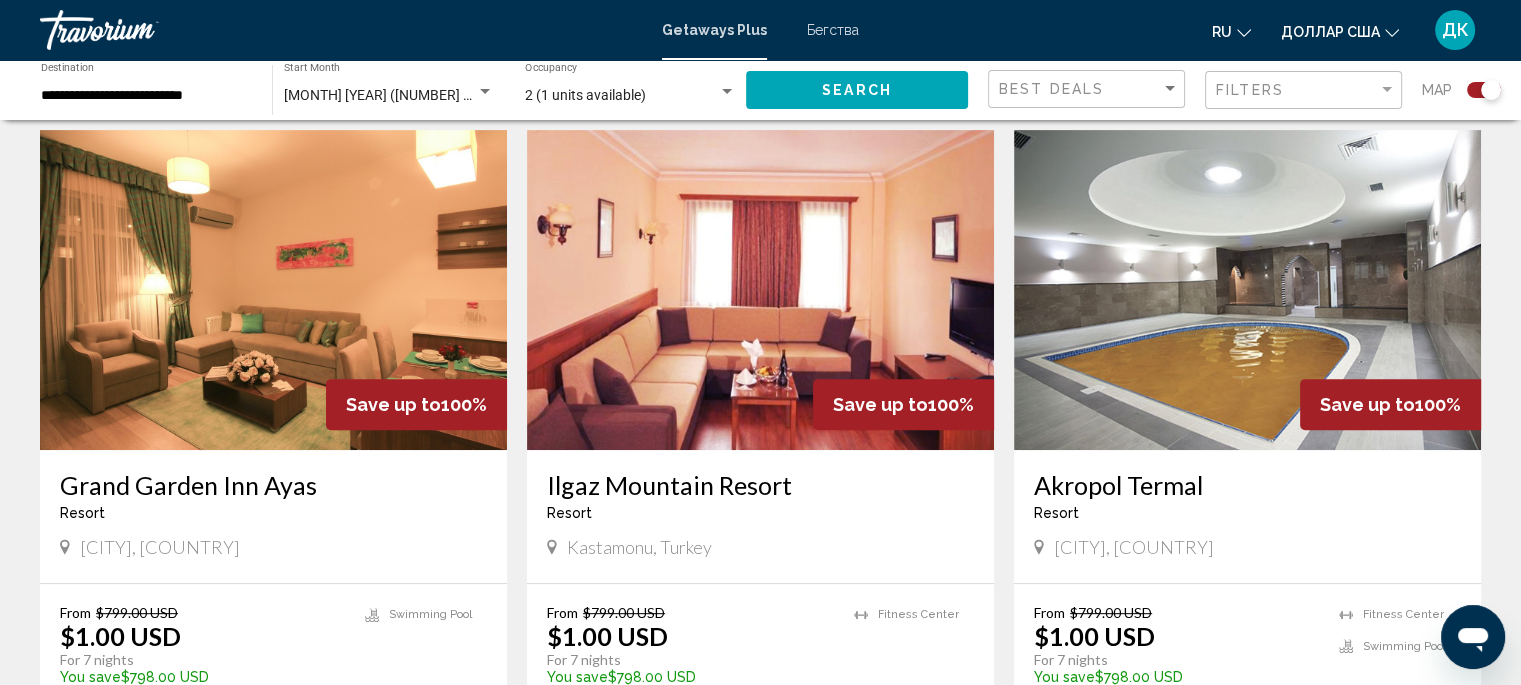 scroll, scrollTop: 701, scrollLeft: 0, axis: vertical 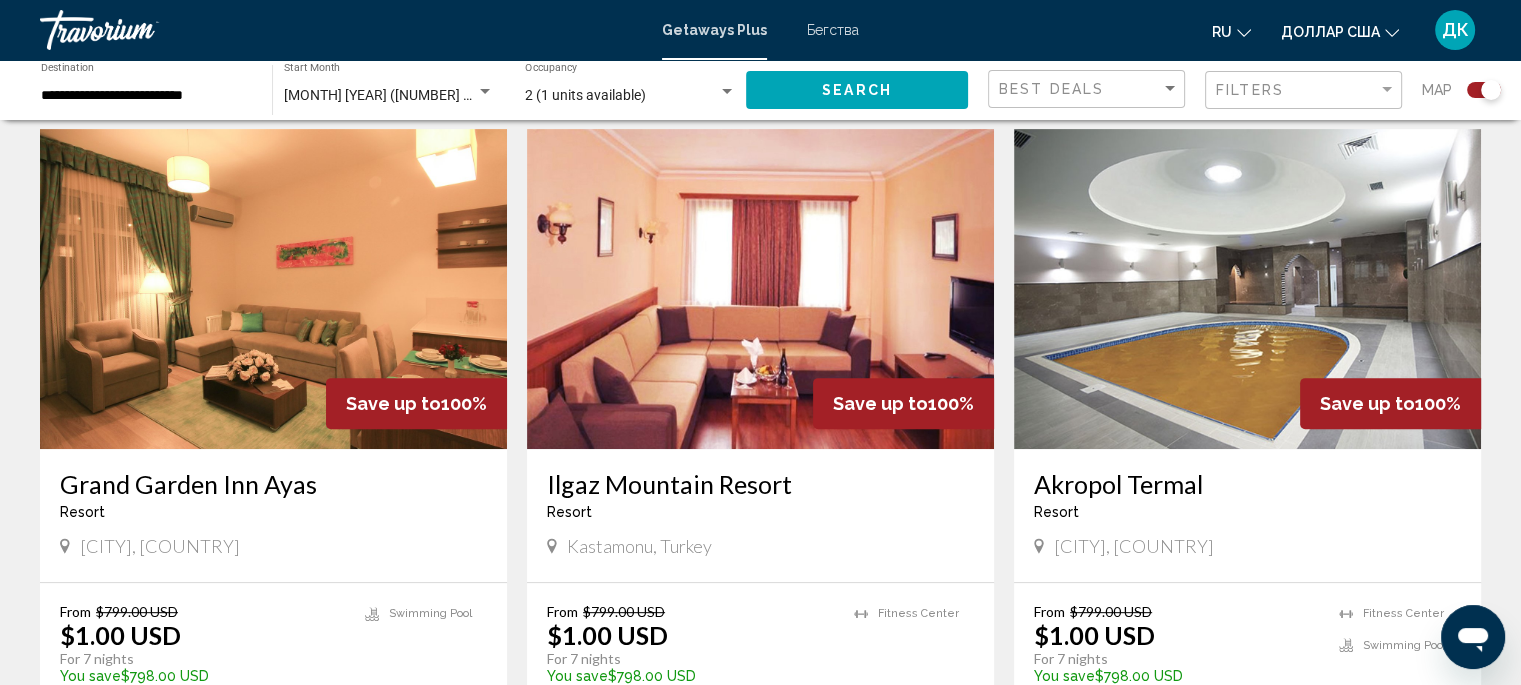 click at bounding box center [1247, 289] 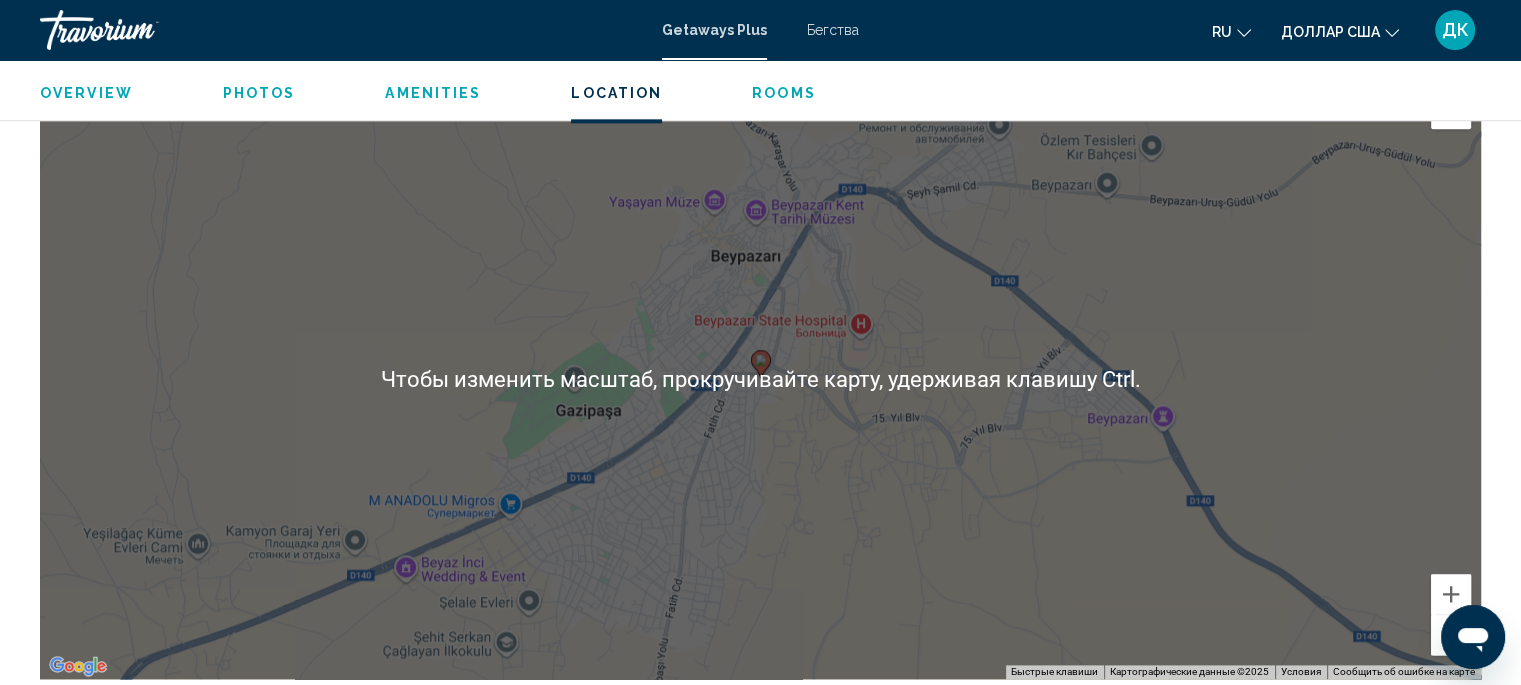 scroll, scrollTop: 2421, scrollLeft: 0, axis: vertical 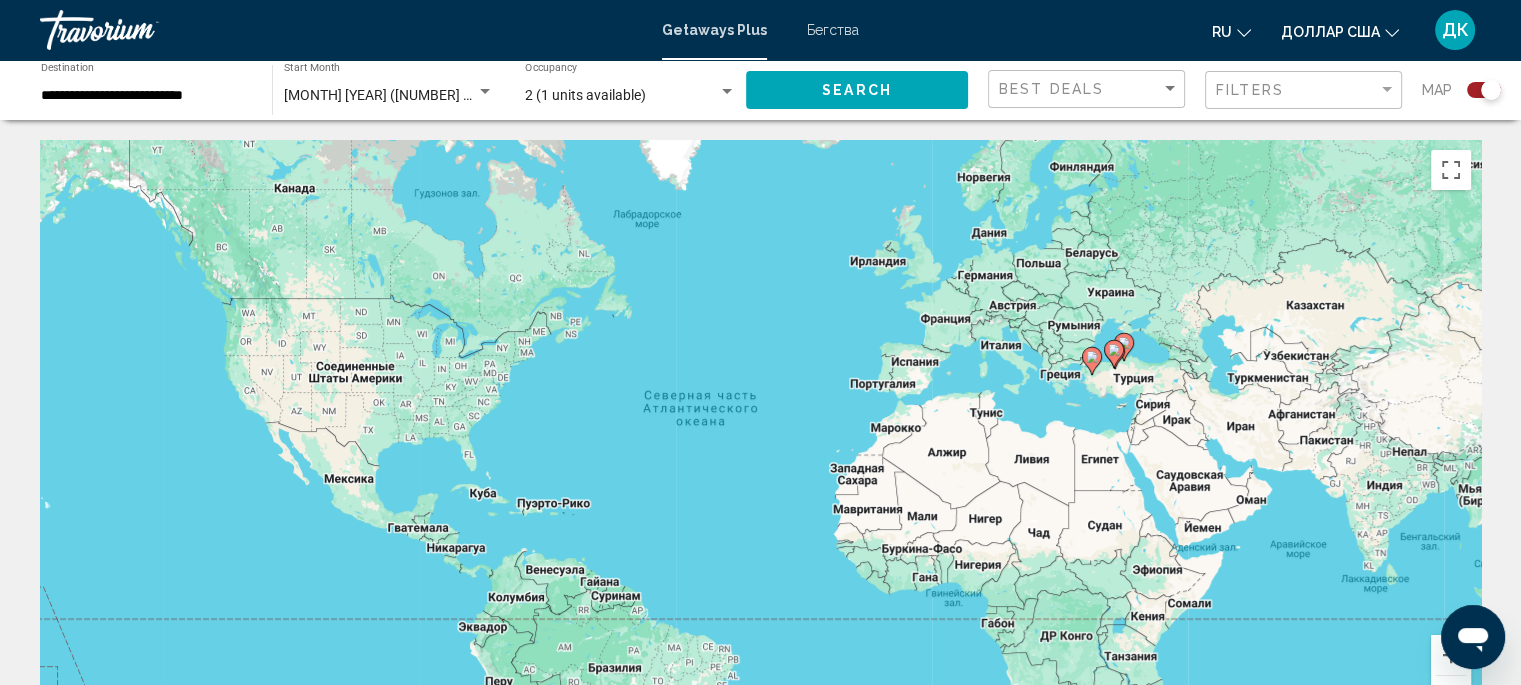 click on "Бегства" at bounding box center [833, 30] 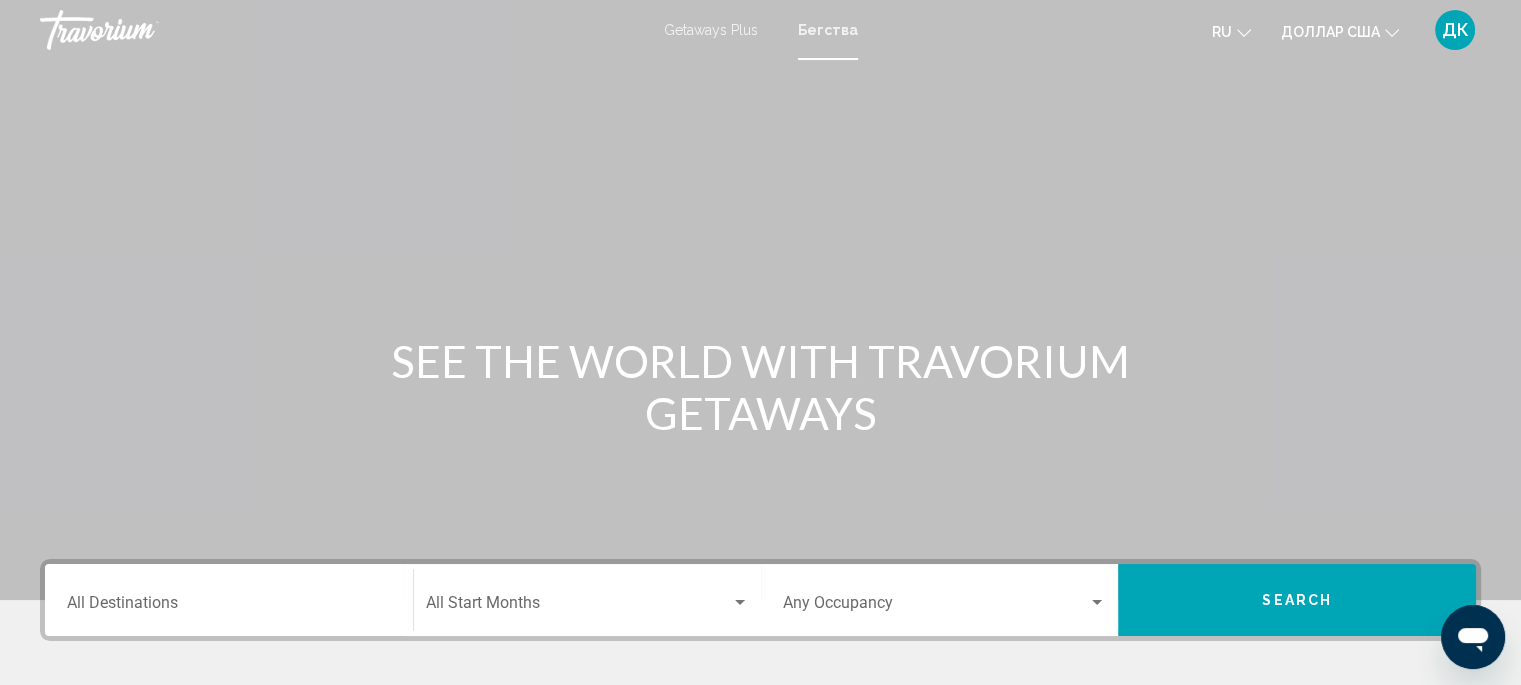 click at bounding box center (760, 300) 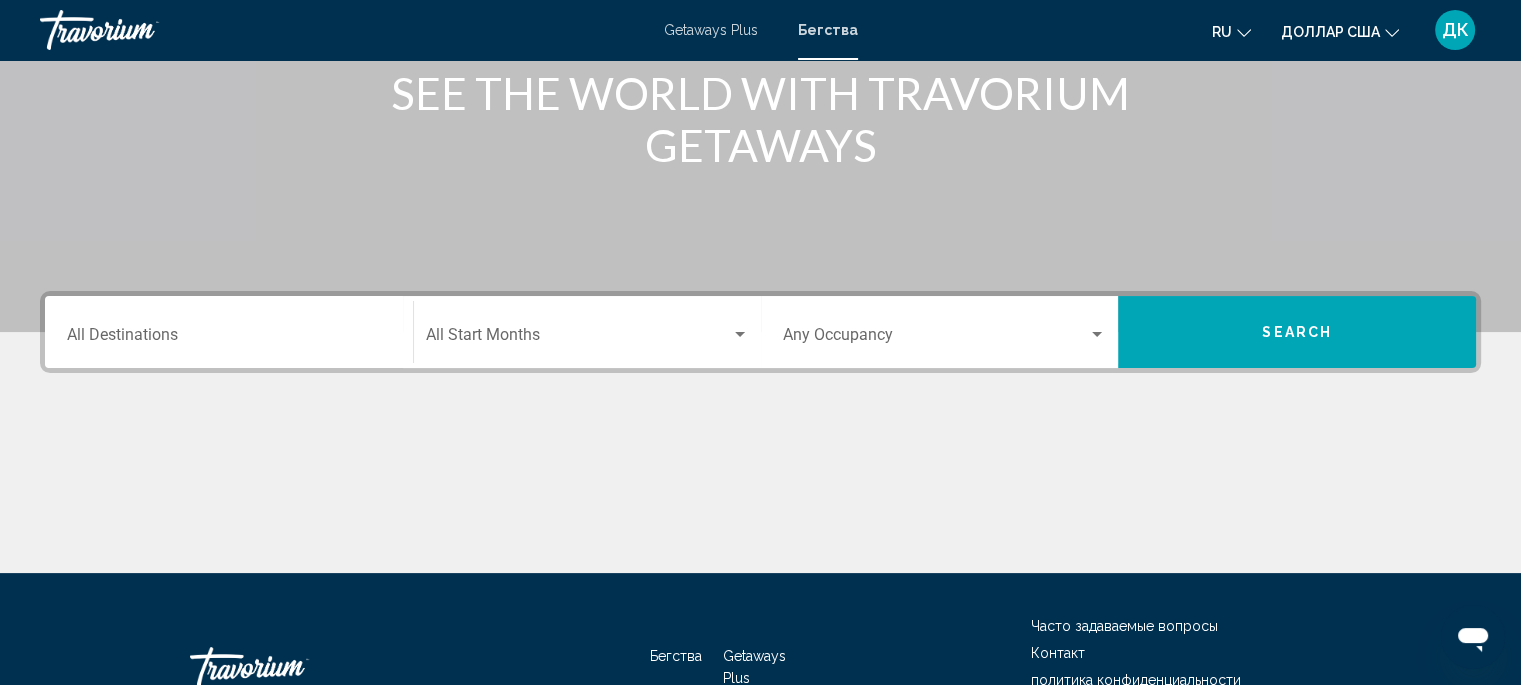 scroll, scrollTop: 269, scrollLeft: 0, axis: vertical 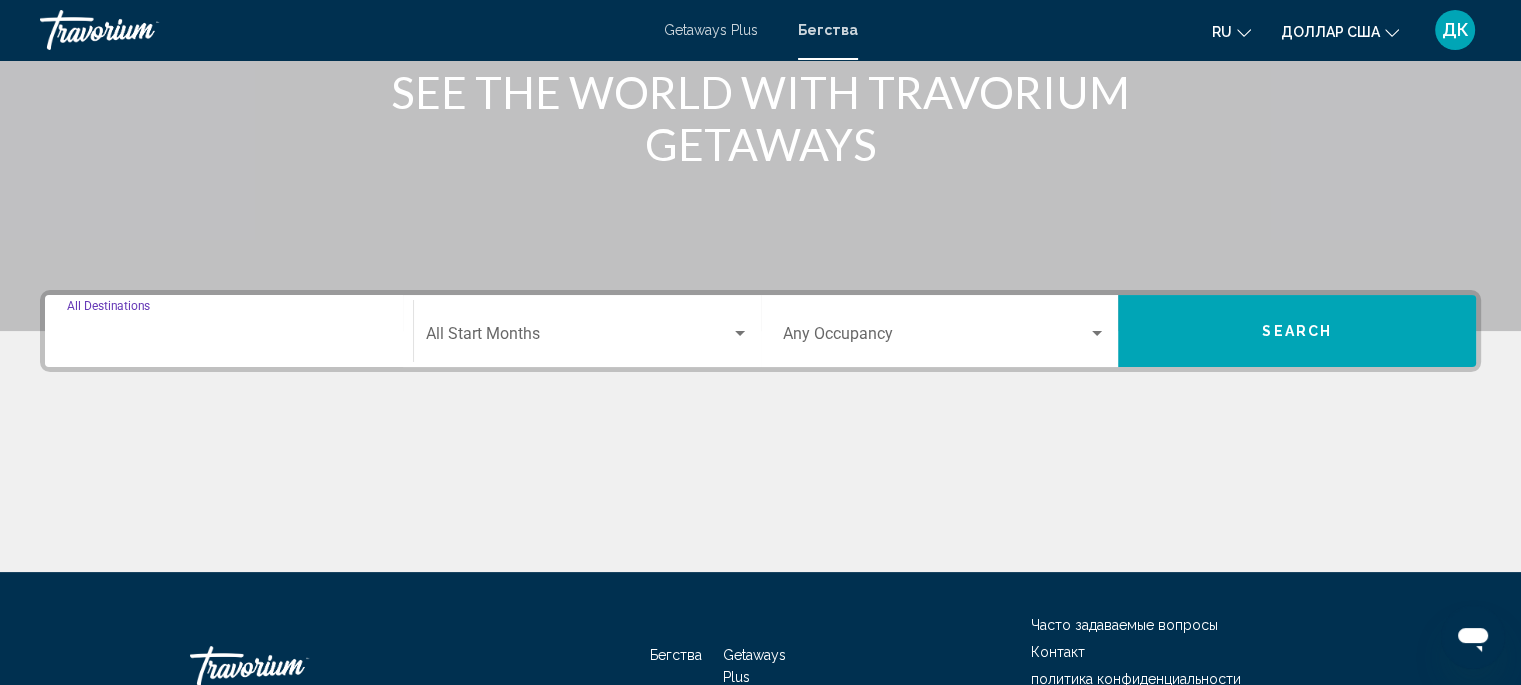 click on "Destination All Destinations" at bounding box center [229, 338] 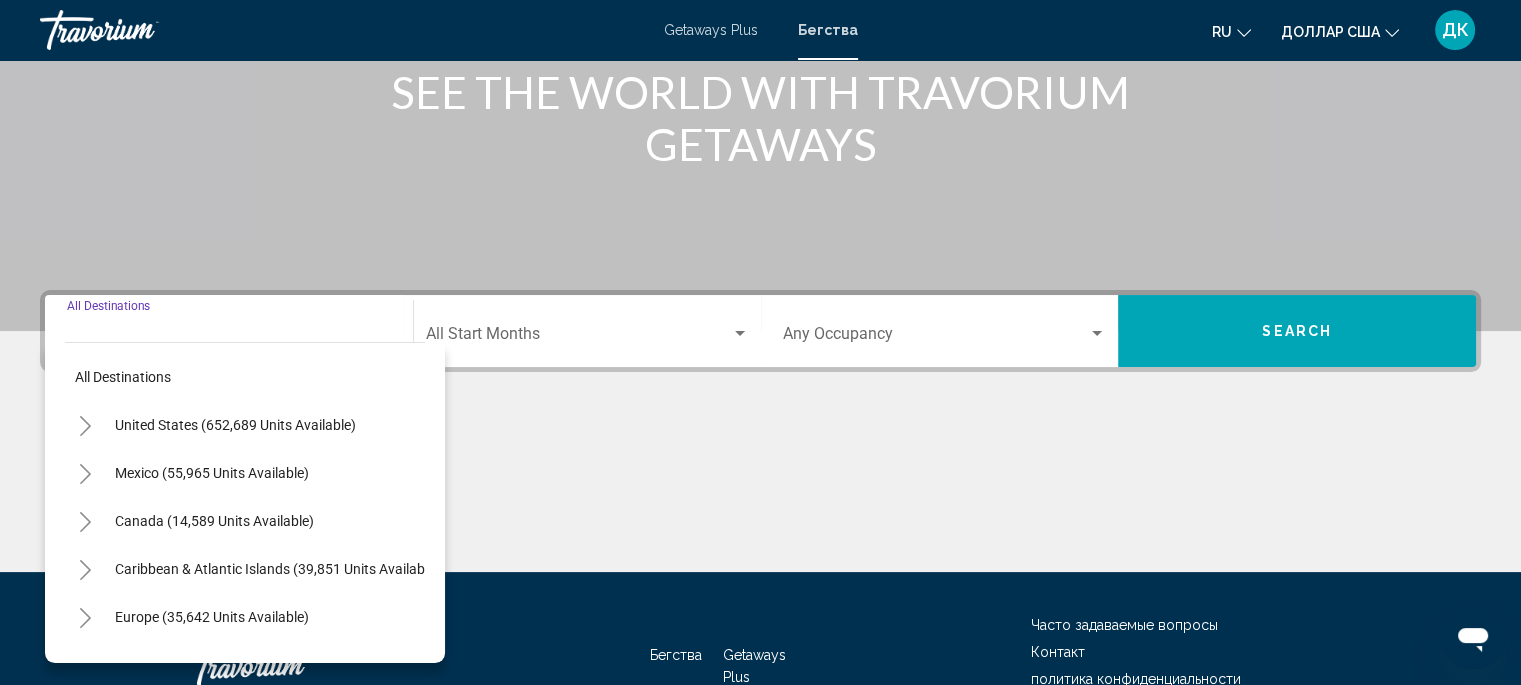 scroll, scrollTop: 400, scrollLeft: 0, axis: vertical 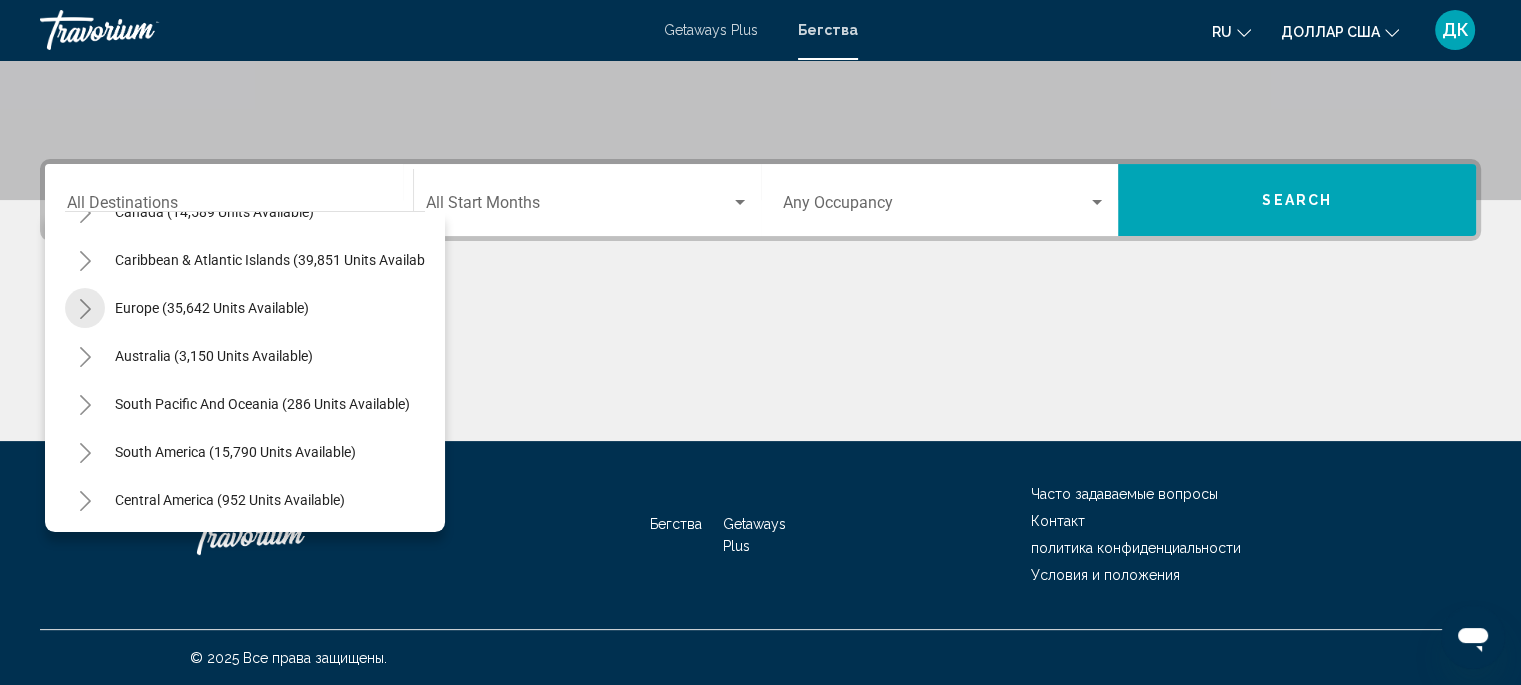 click 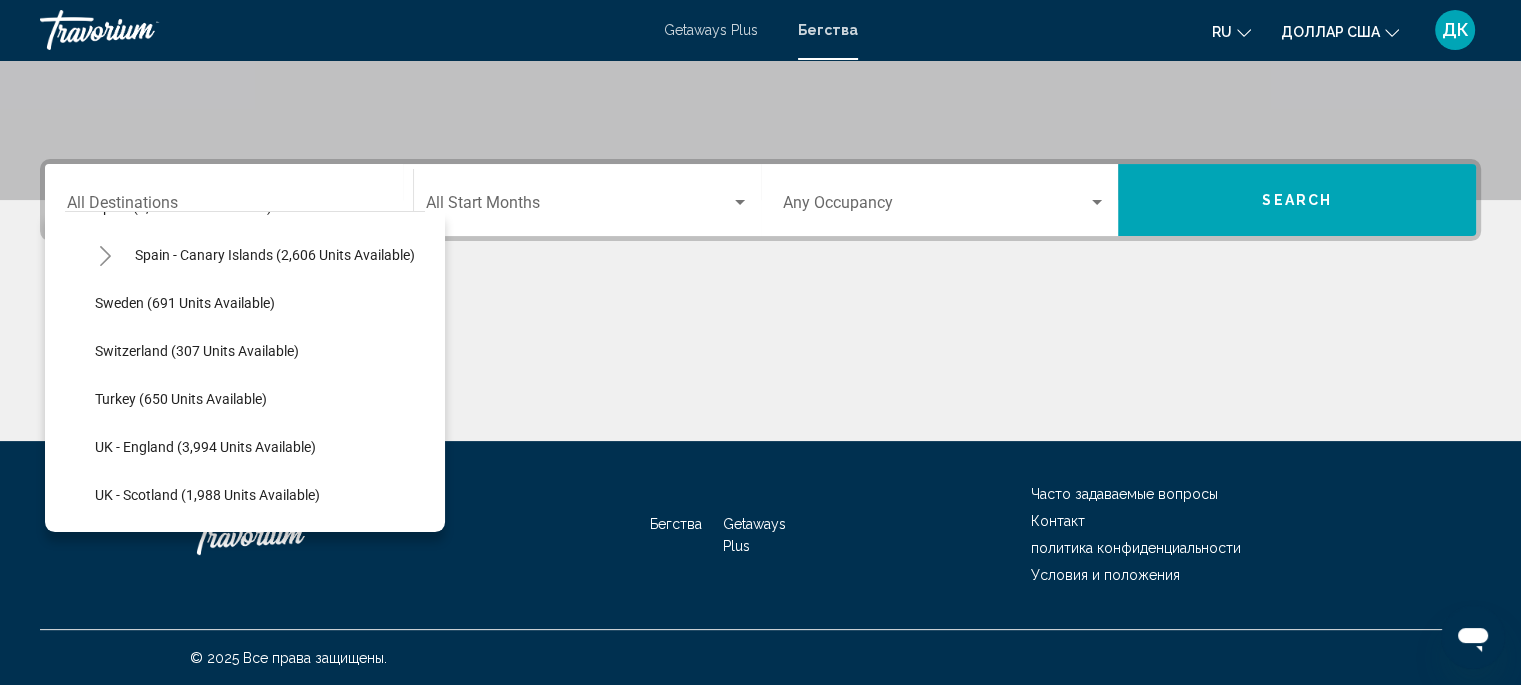scroll, scrollTop: 1096, scrollLeft: 0, axis: vertical 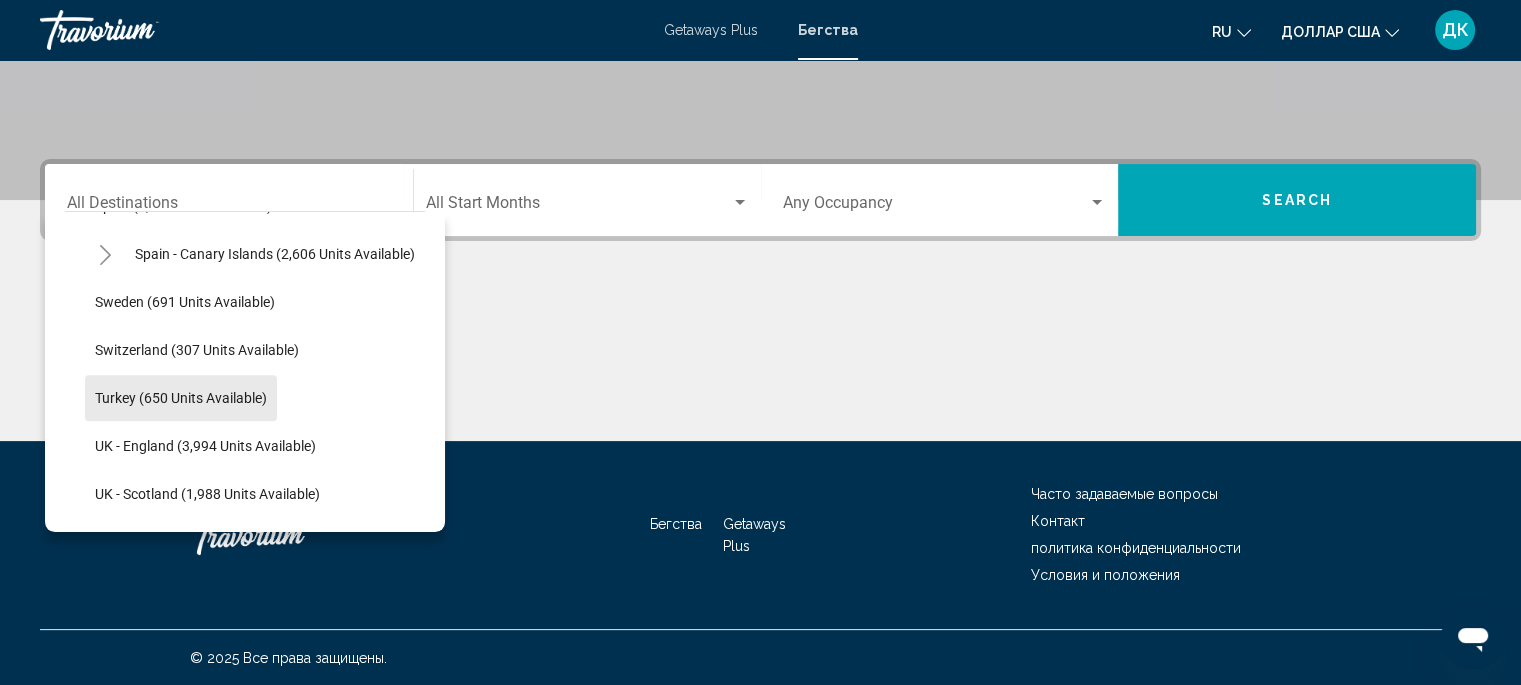 click on "Turkey (650 units available)" 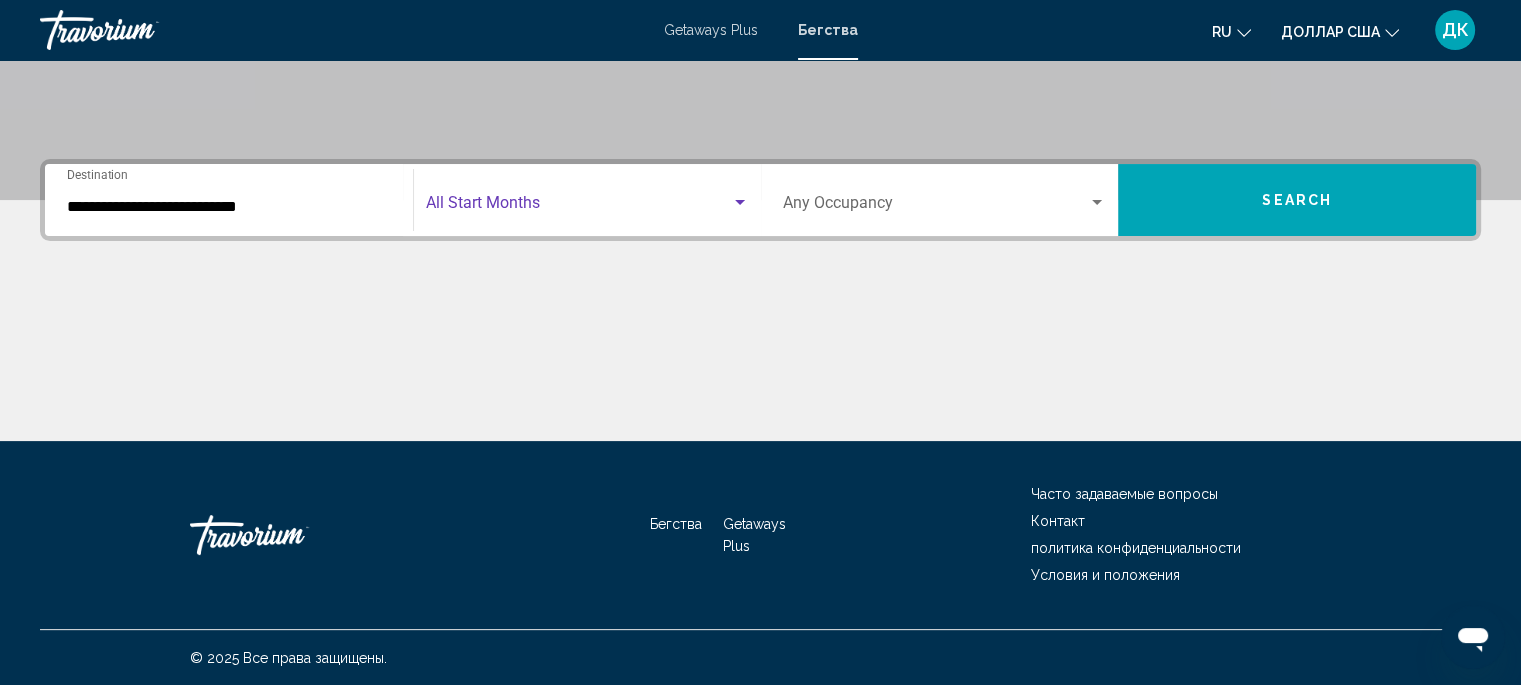 click at bounding box center [740, 202] 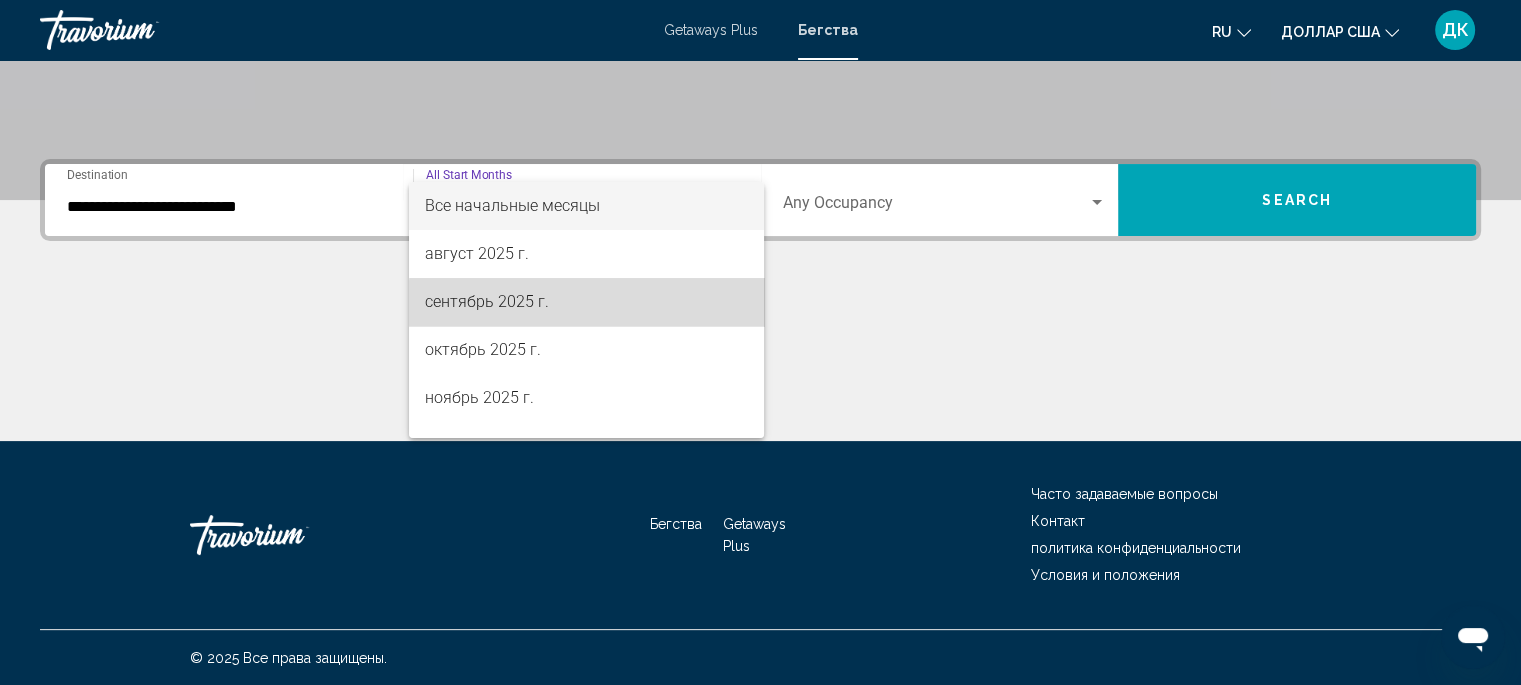 click on "сентябрь 2025 г." at bounding box center (586, 302) 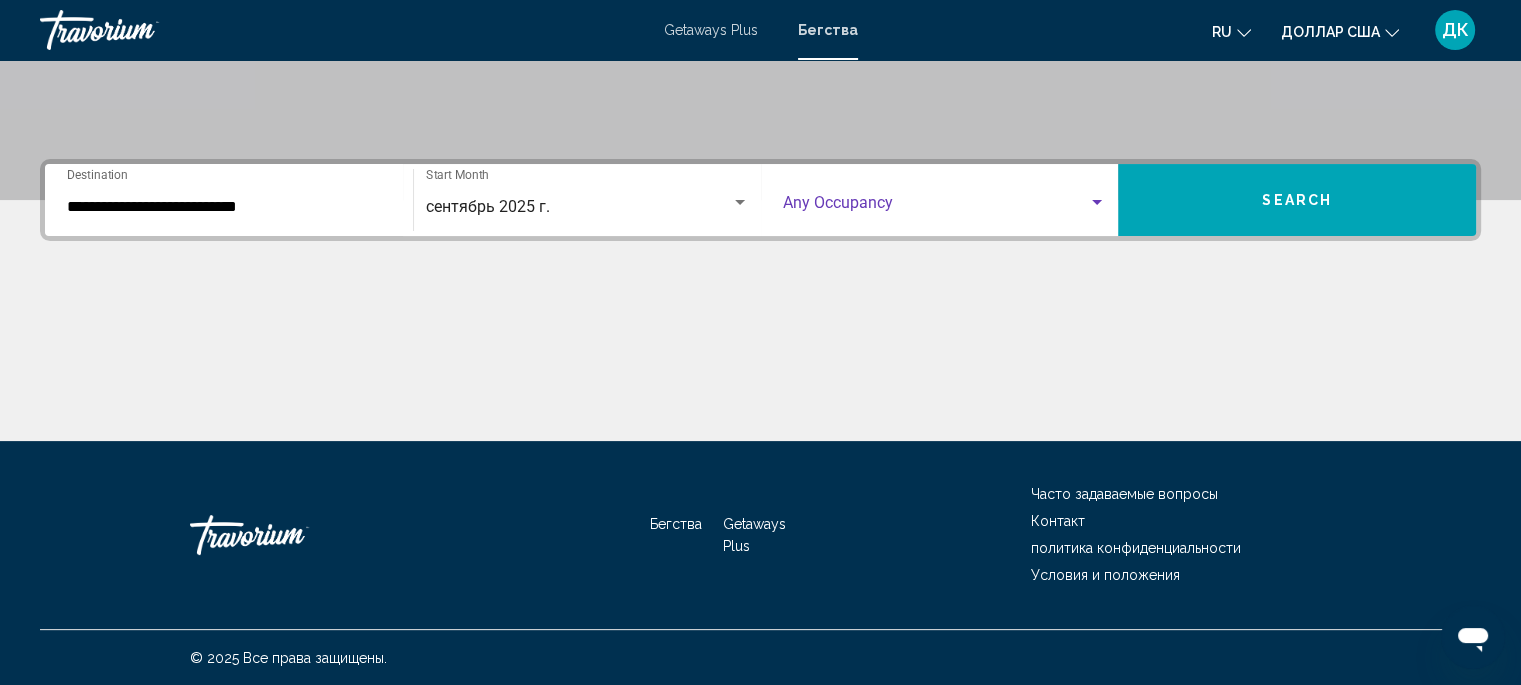 click at bounding box center (1097, 202) 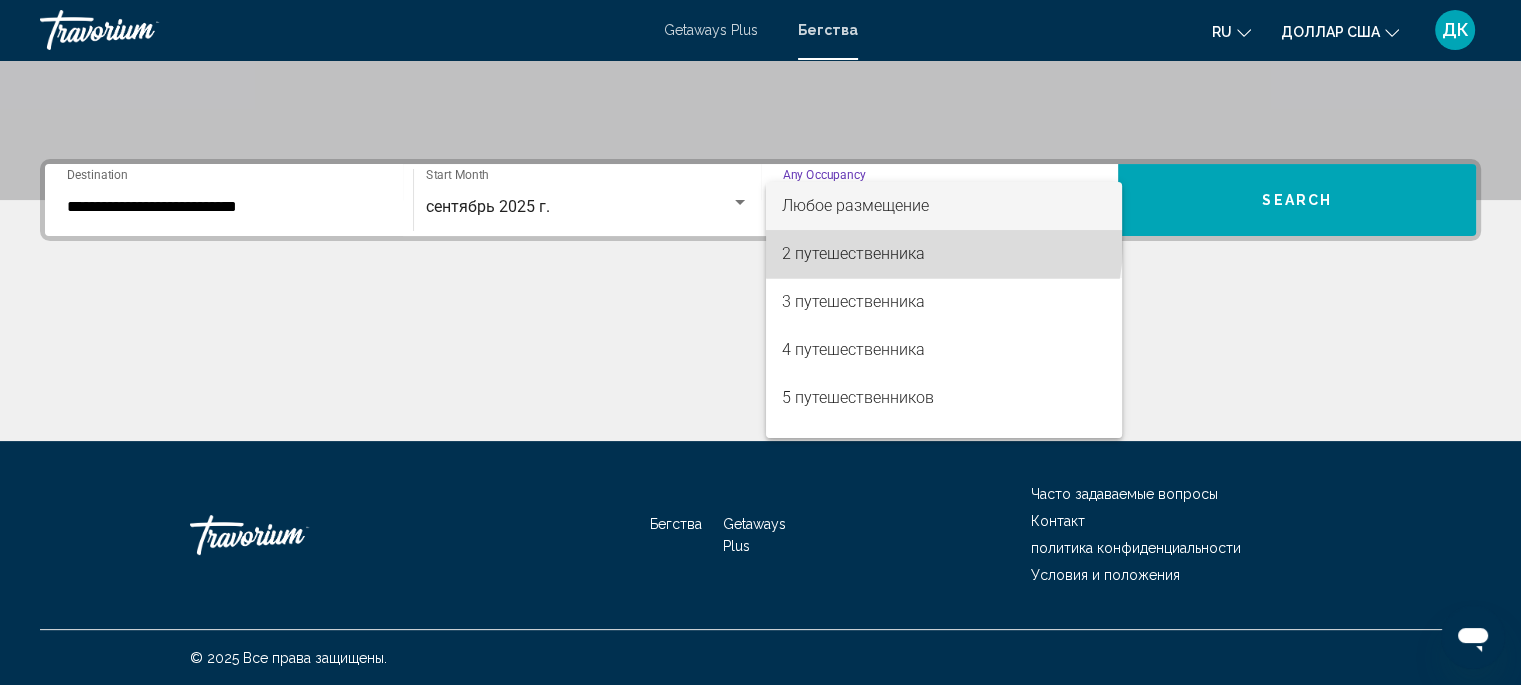 click on "2 путешественника" at bounding box center [944, 254] 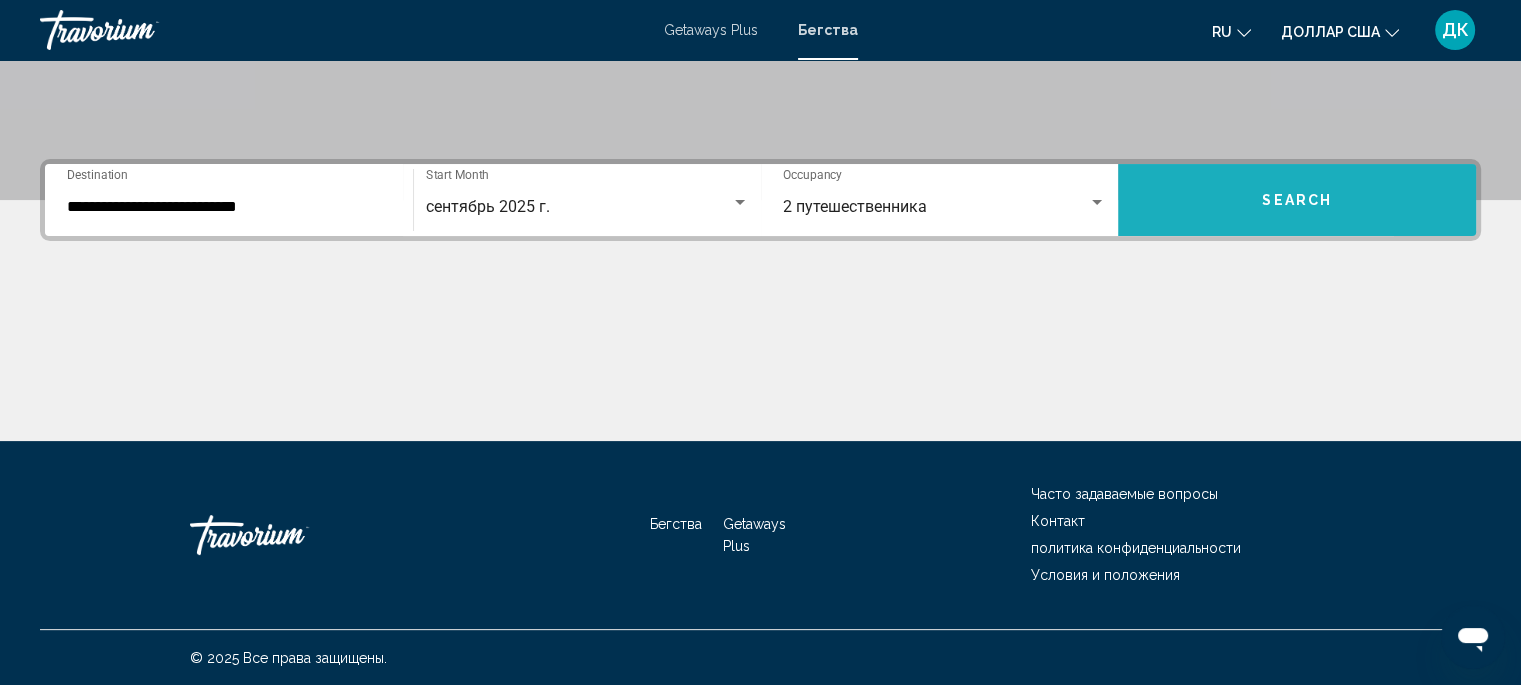 click on "Search" at bounding box center (1297, 200) 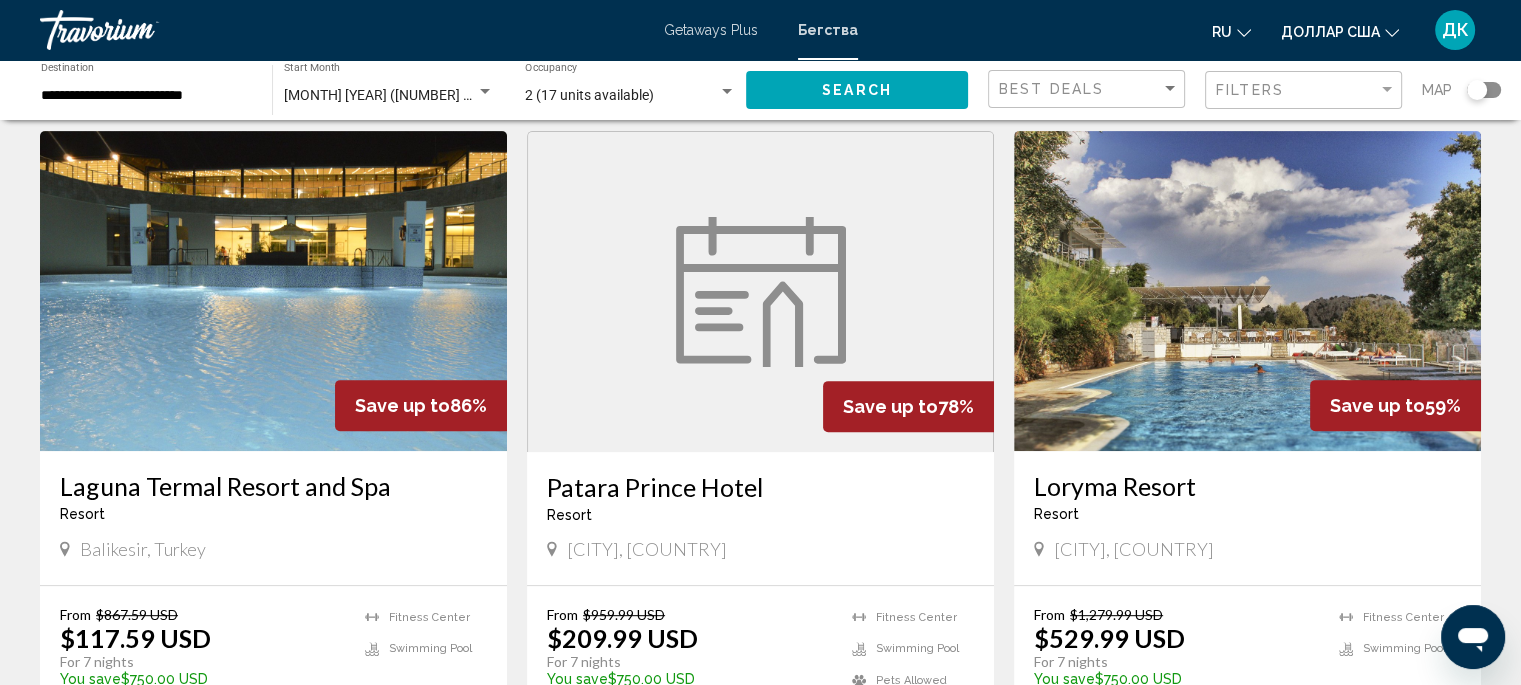 scroll, scrollTop: 750, scrollLeft: 0, axis: vertical 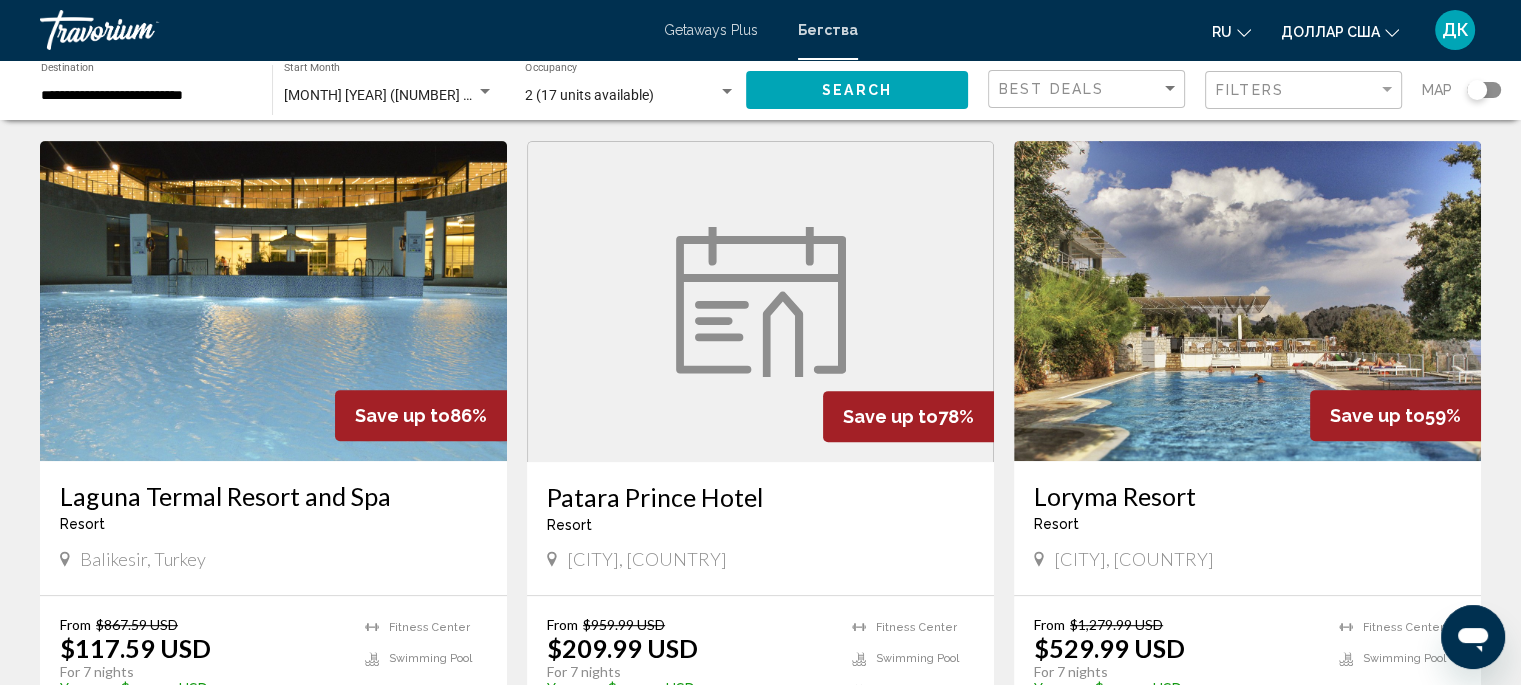 click at bounding box center [760, 302] 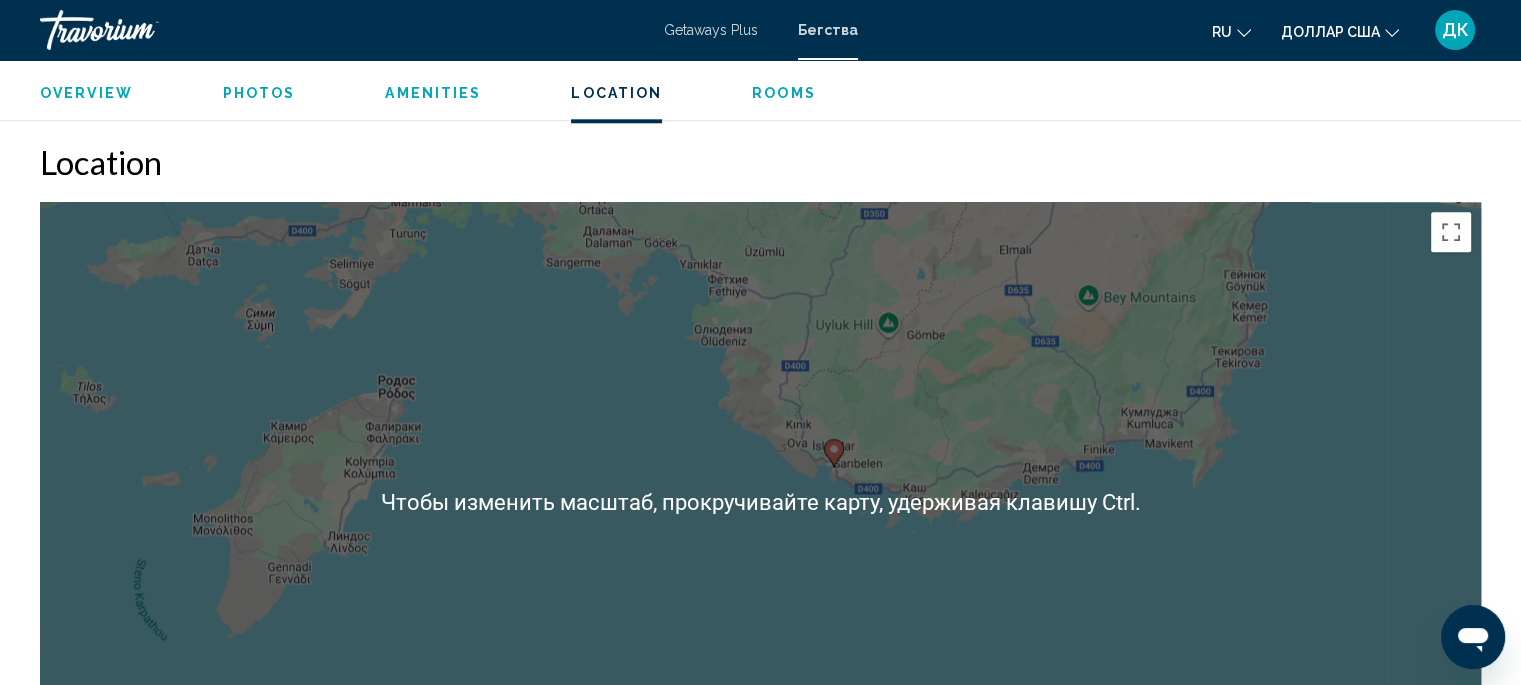 scroll, scrollTop: 2256, scrollLeft: 0, axis: vertical 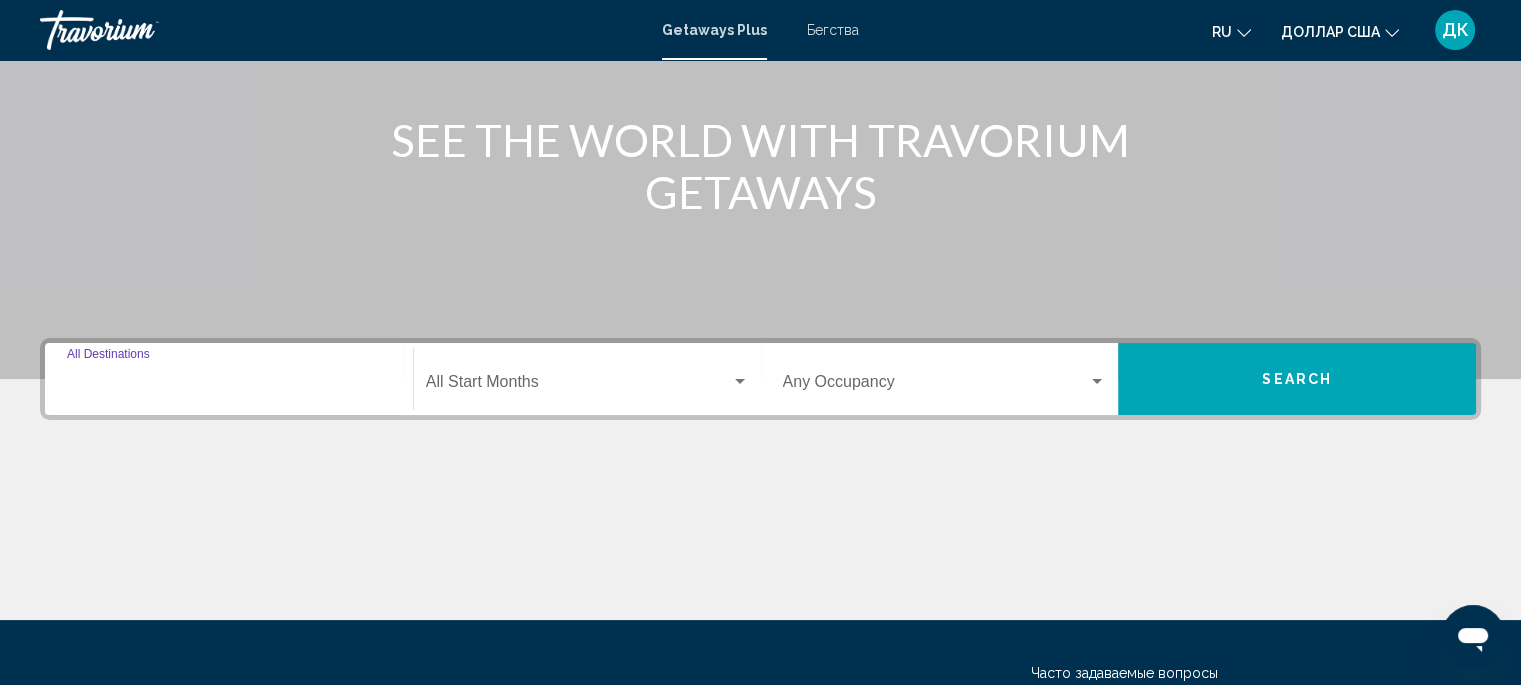 click on "Destination All Destinations" at bounding box center (229, 386) 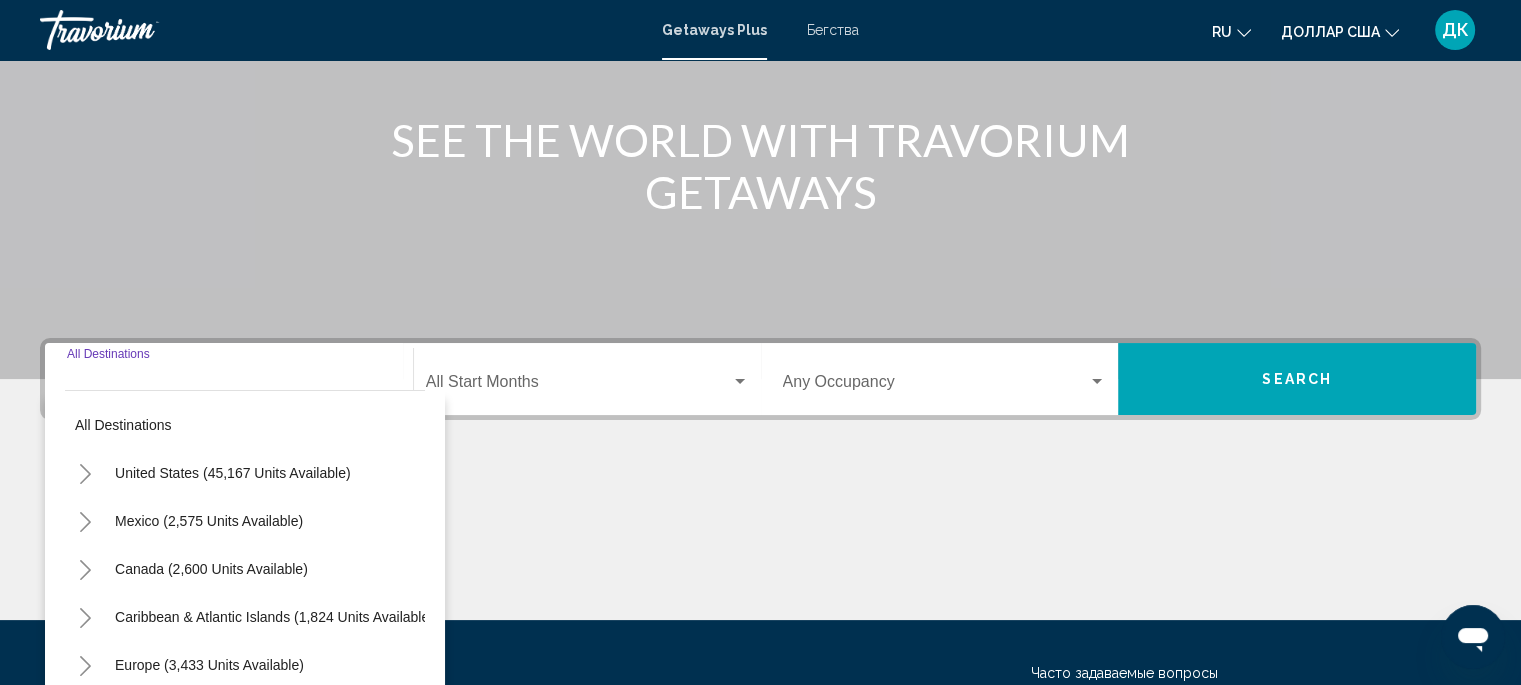 scroll, scrollTop: 400, scrollLeft: 0, axis: vertical 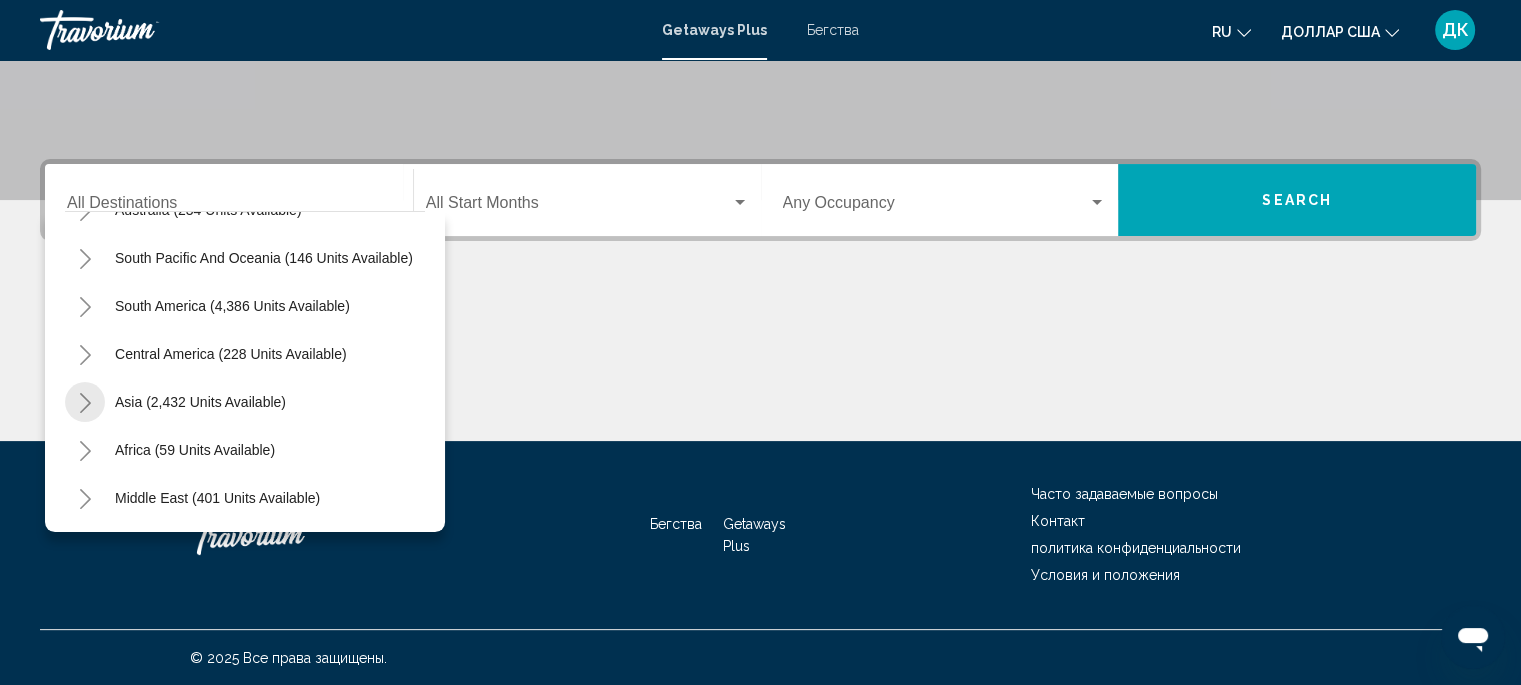 click 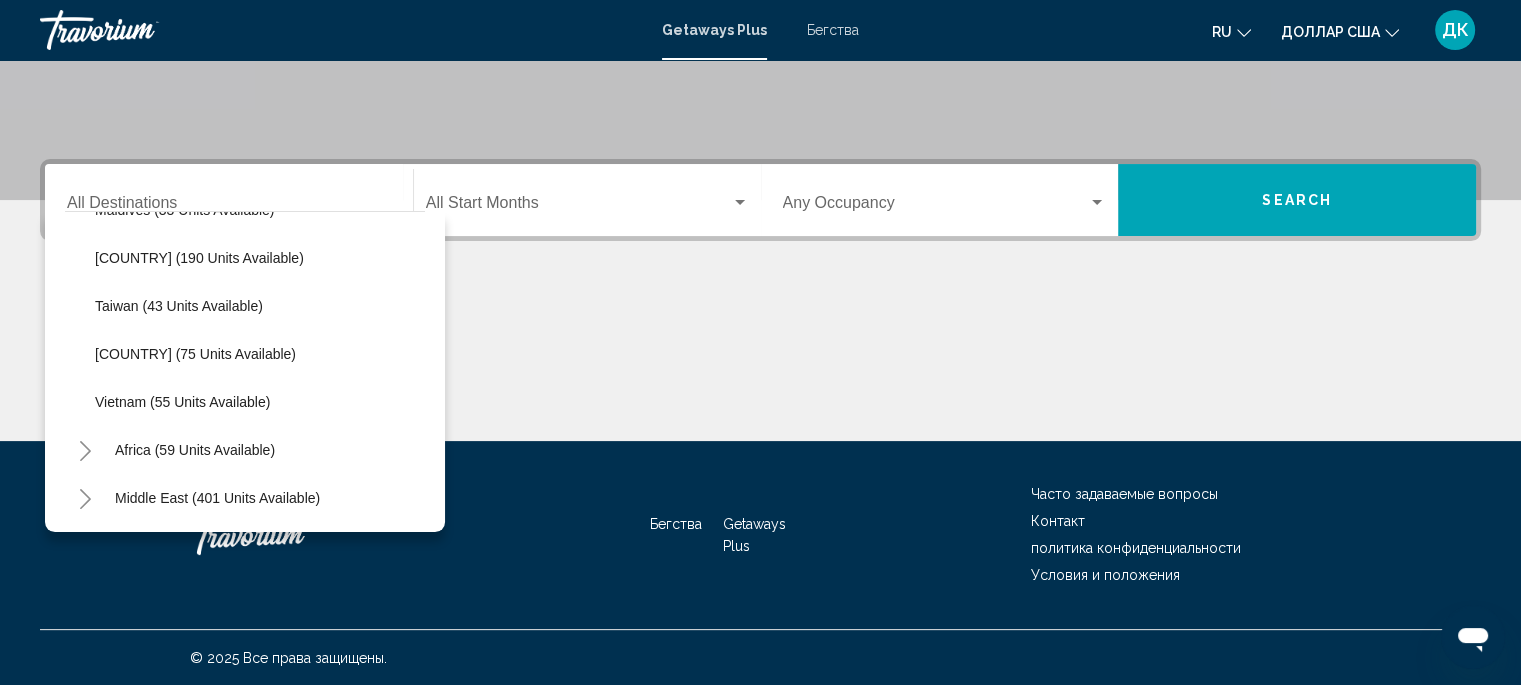 scroll, scrollTop: 819, scrollLeft: 0, axis: vertical 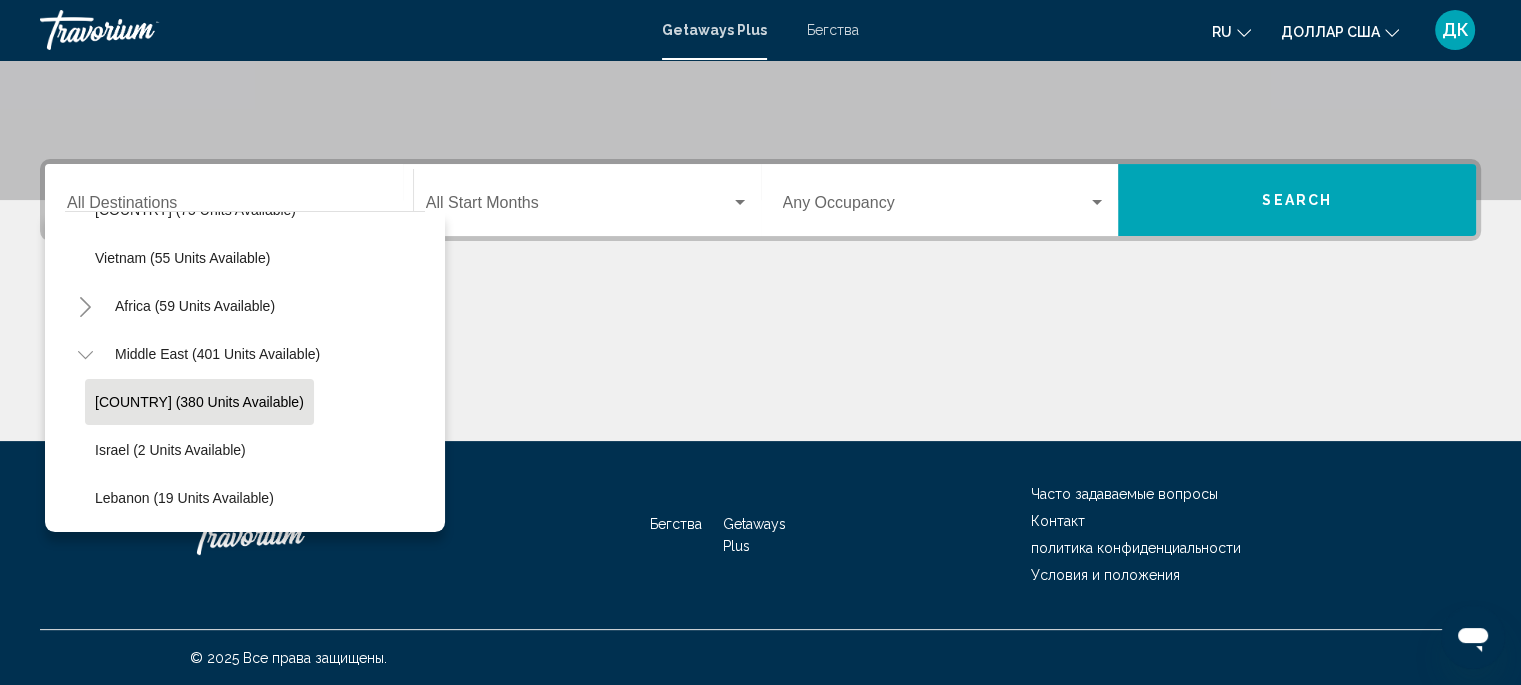 click on "[COUNTRY] (380 units available)" 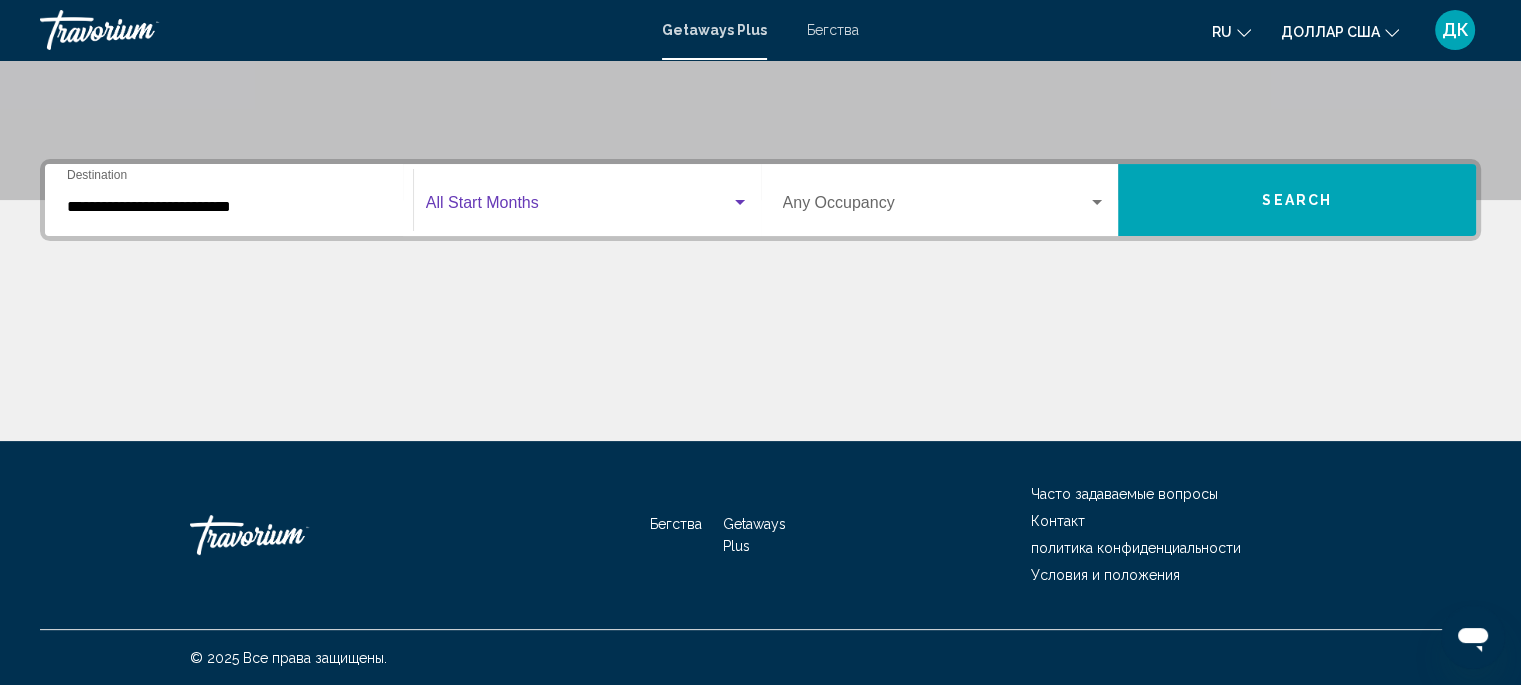 click at bounding box center [740, 202] 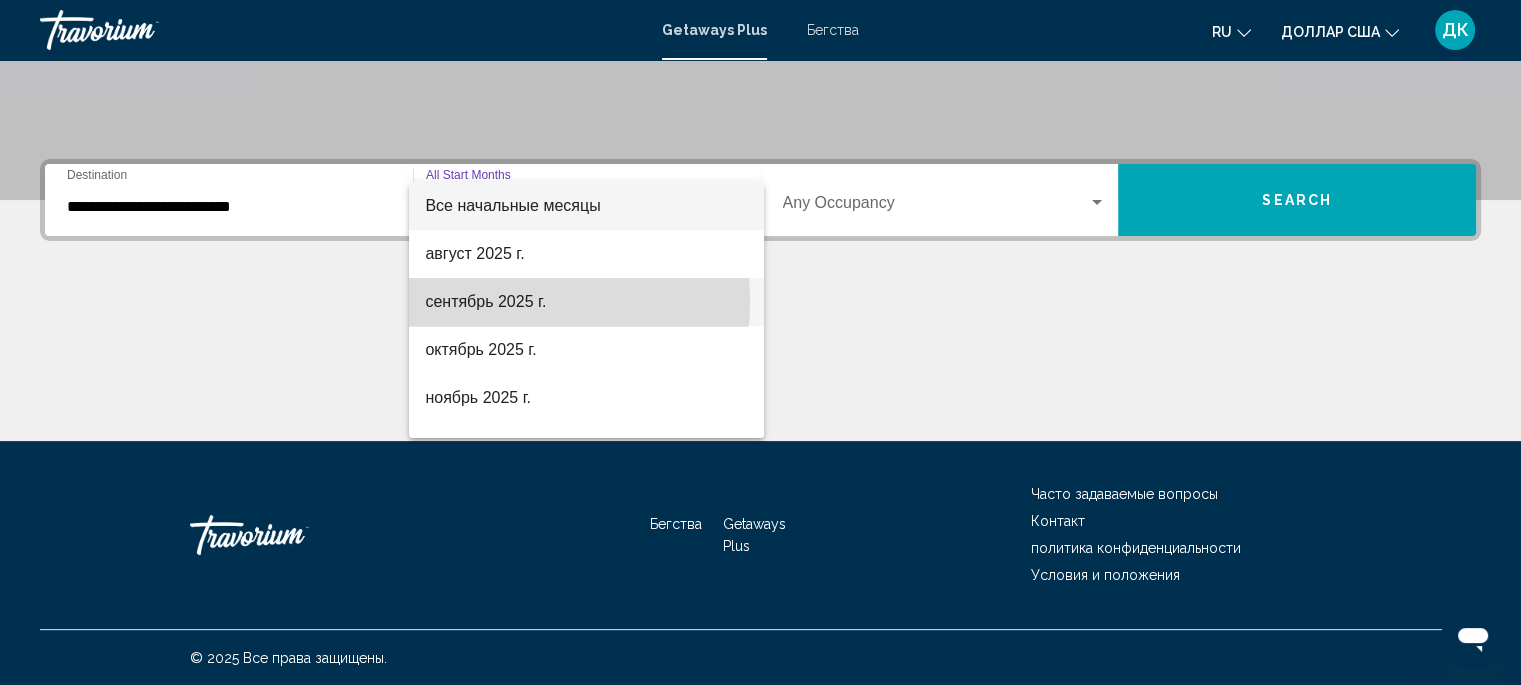 click on "сентябрь 2025 г." at bounding box center (485, 301) 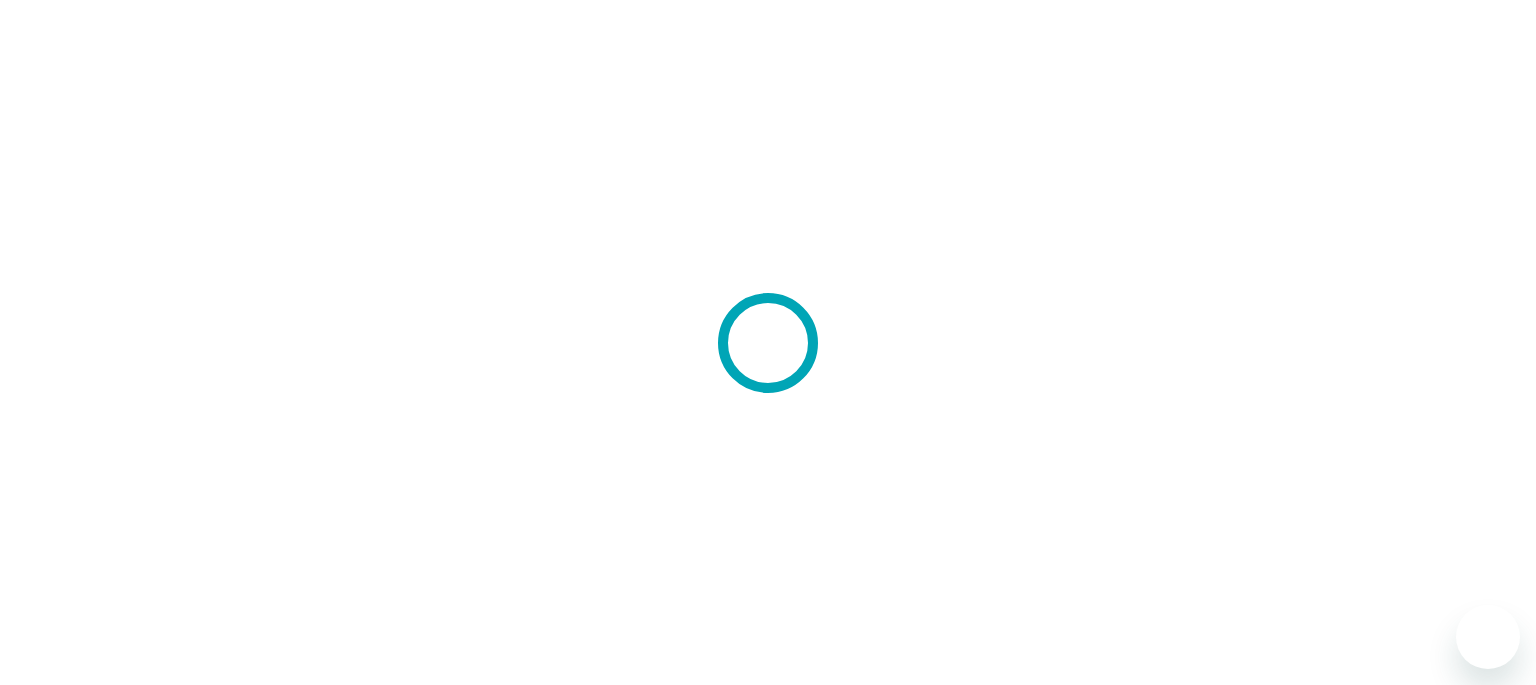 scroll, scrollTop: 0, scrollLeft: 0, axis: both 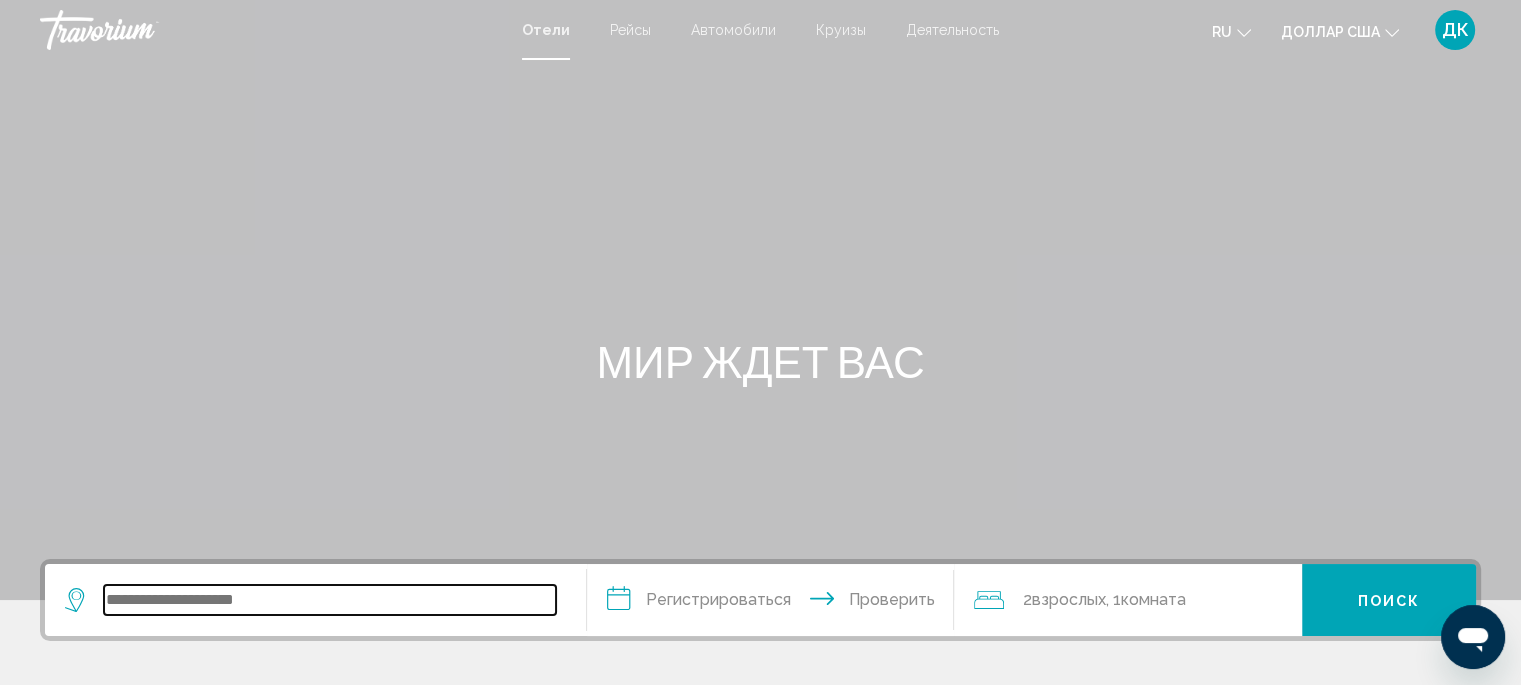 click at bounding box center (330, 600) 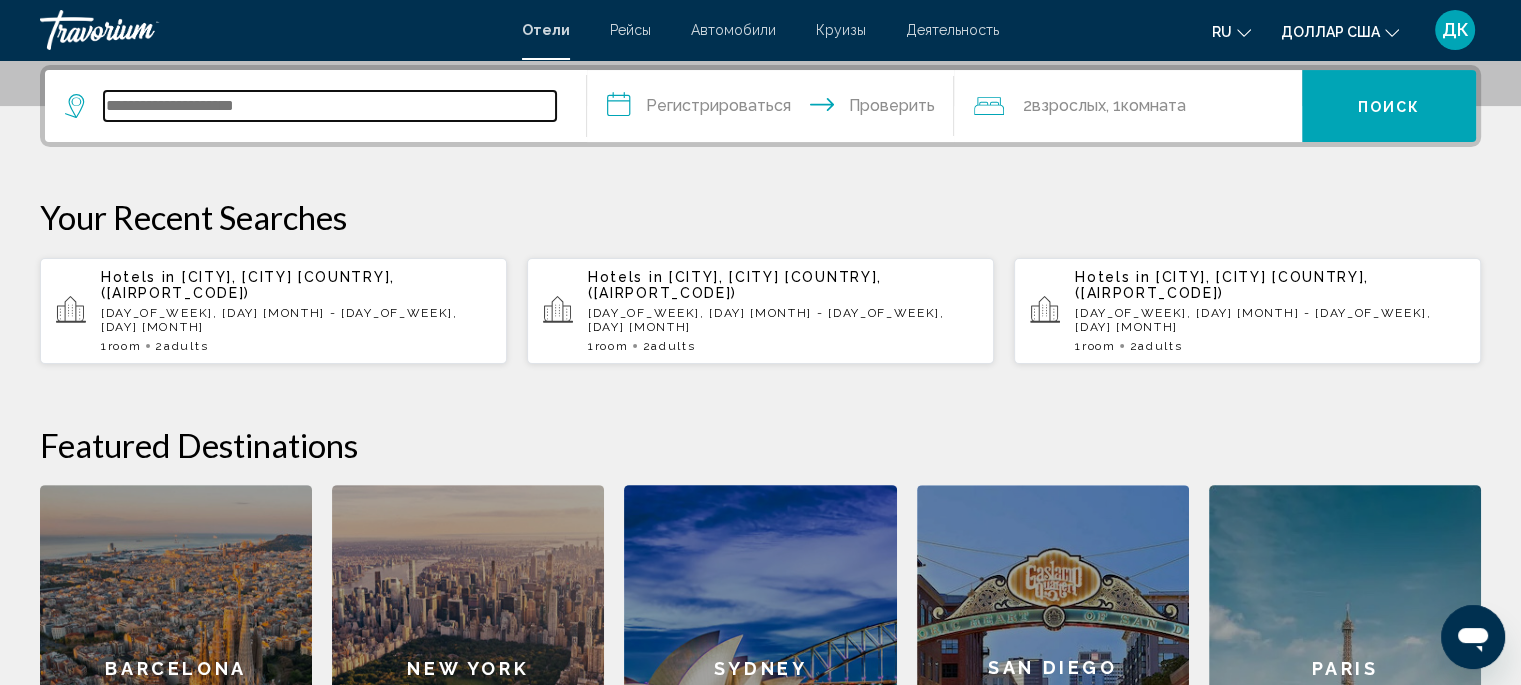 click at bounding box center [330, 106] 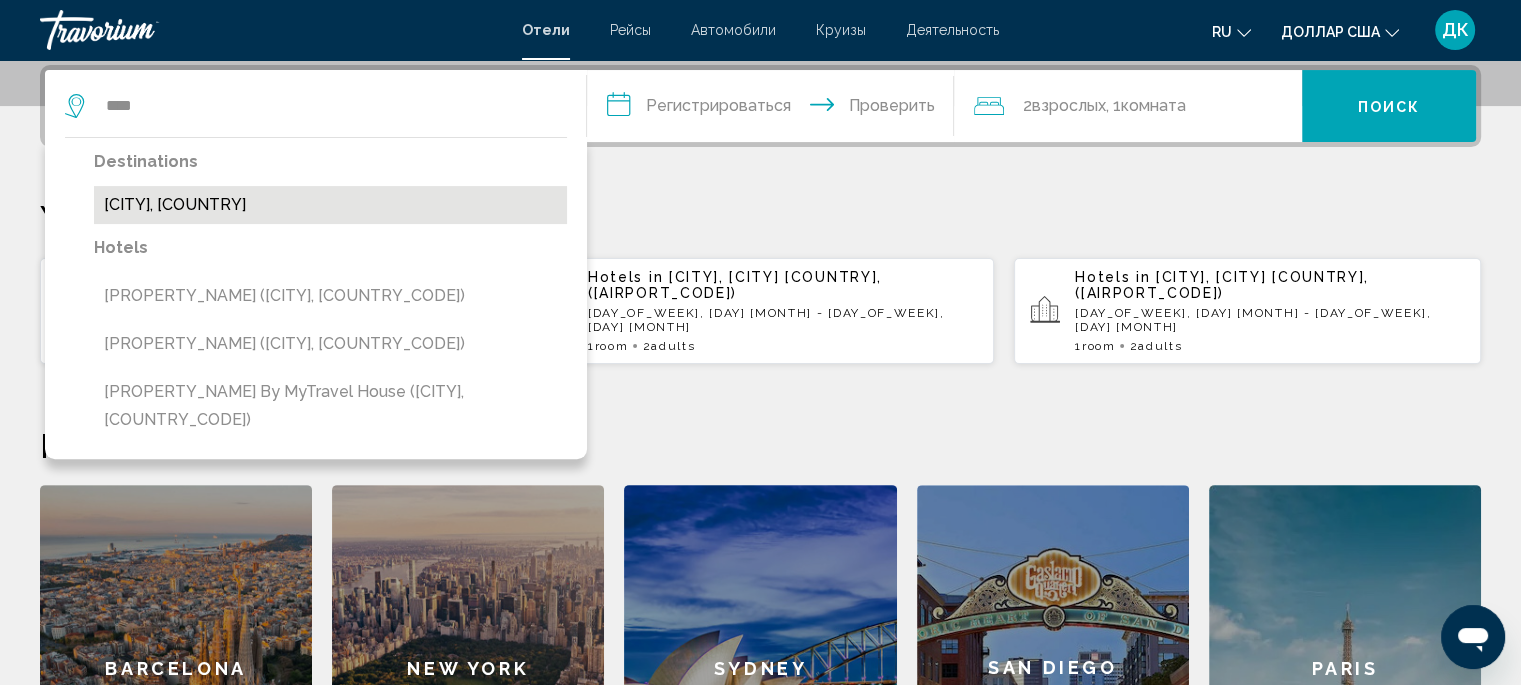 click on "Girne, Cyprus" at bounding box center (330, 205) 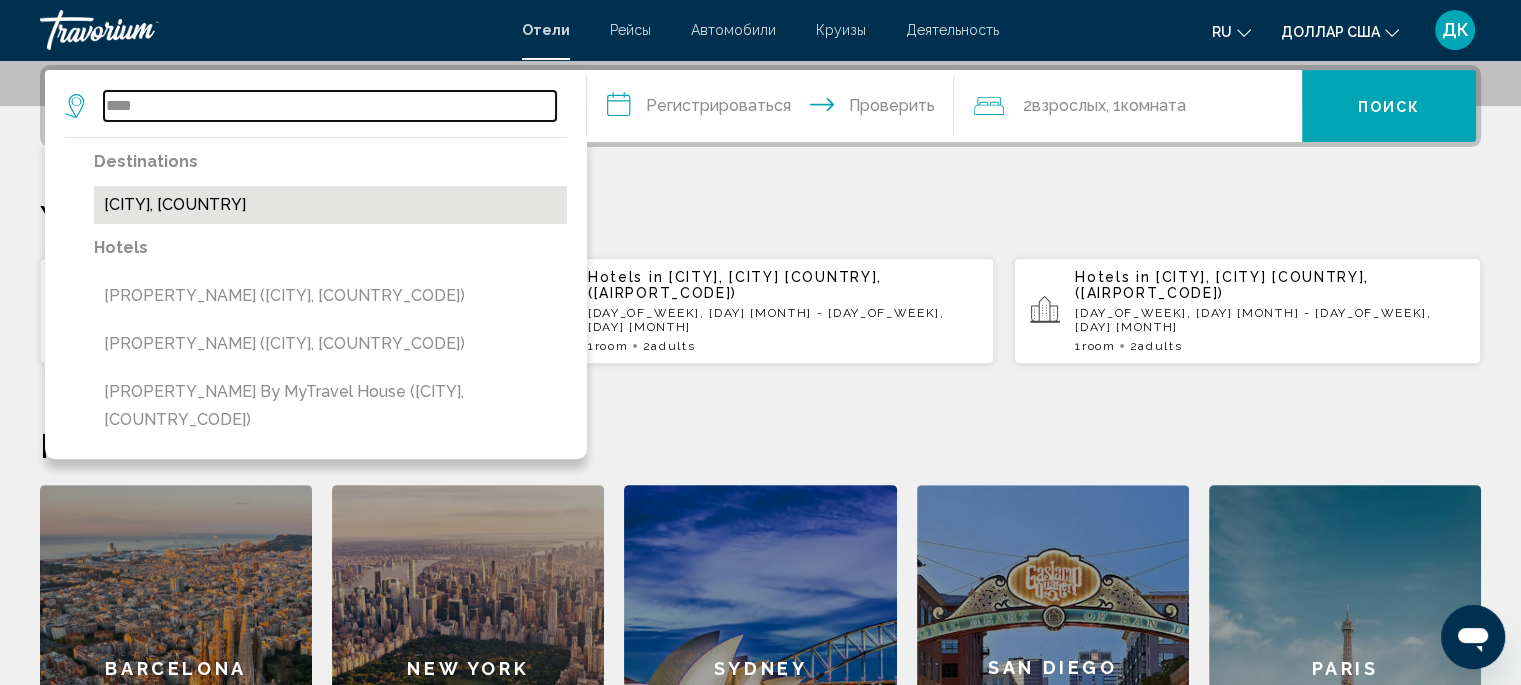 type on "**********" 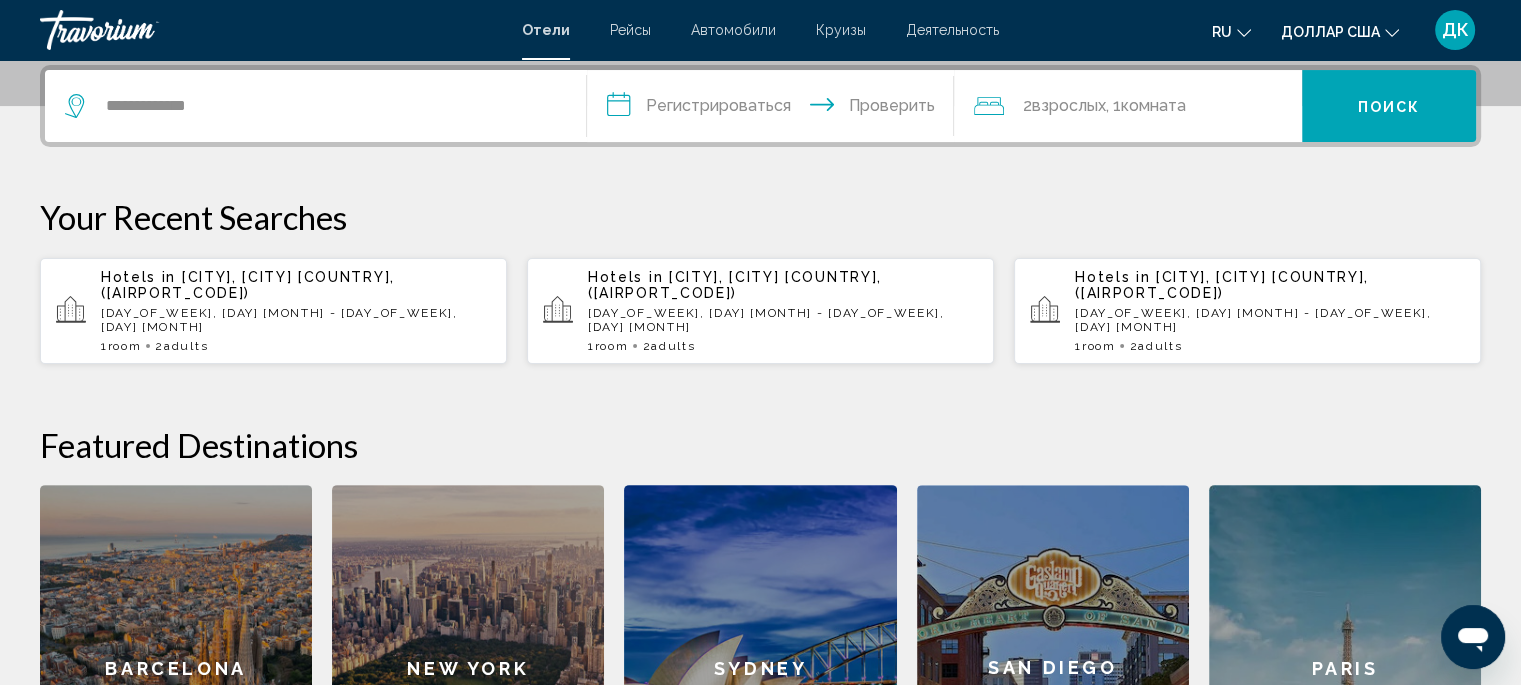 click on "**********" at bounding box center [775, 109] 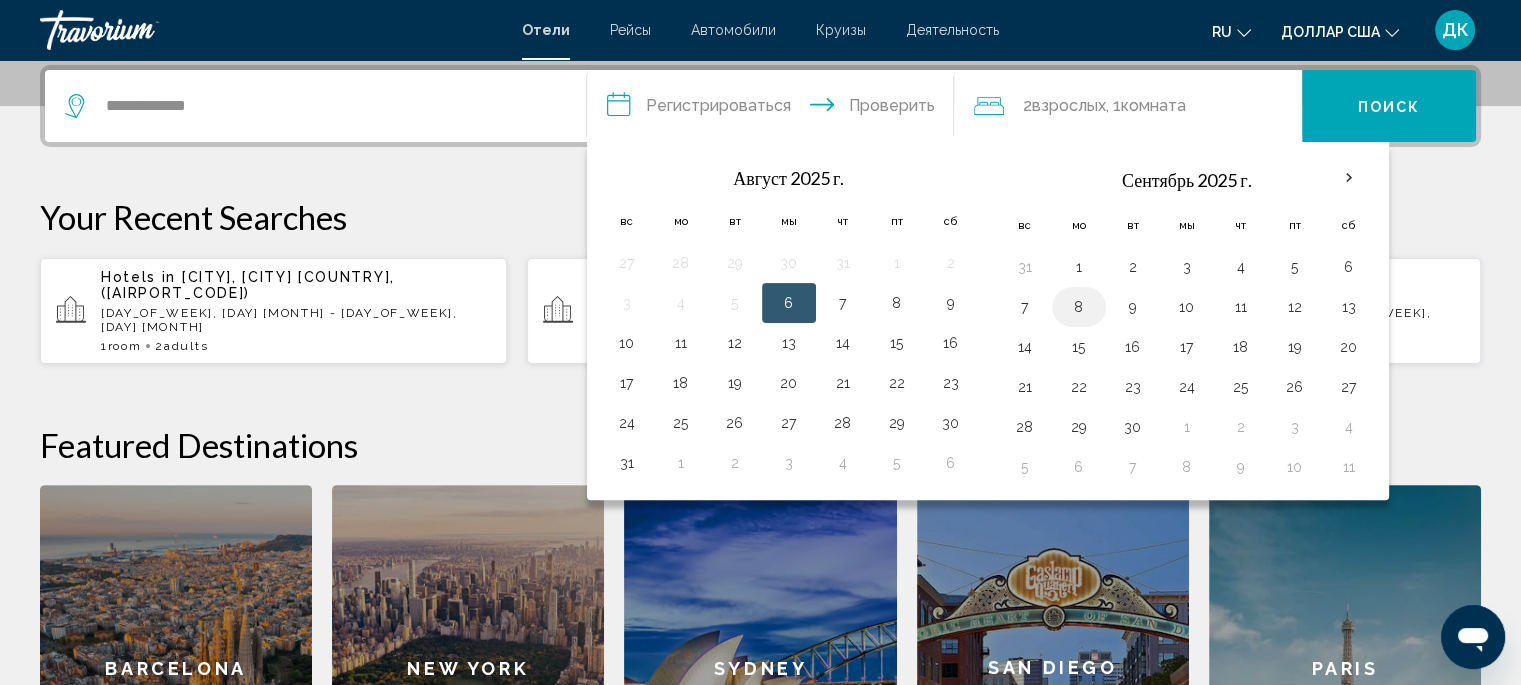 click on "8" at bounding box center [1079, 307] 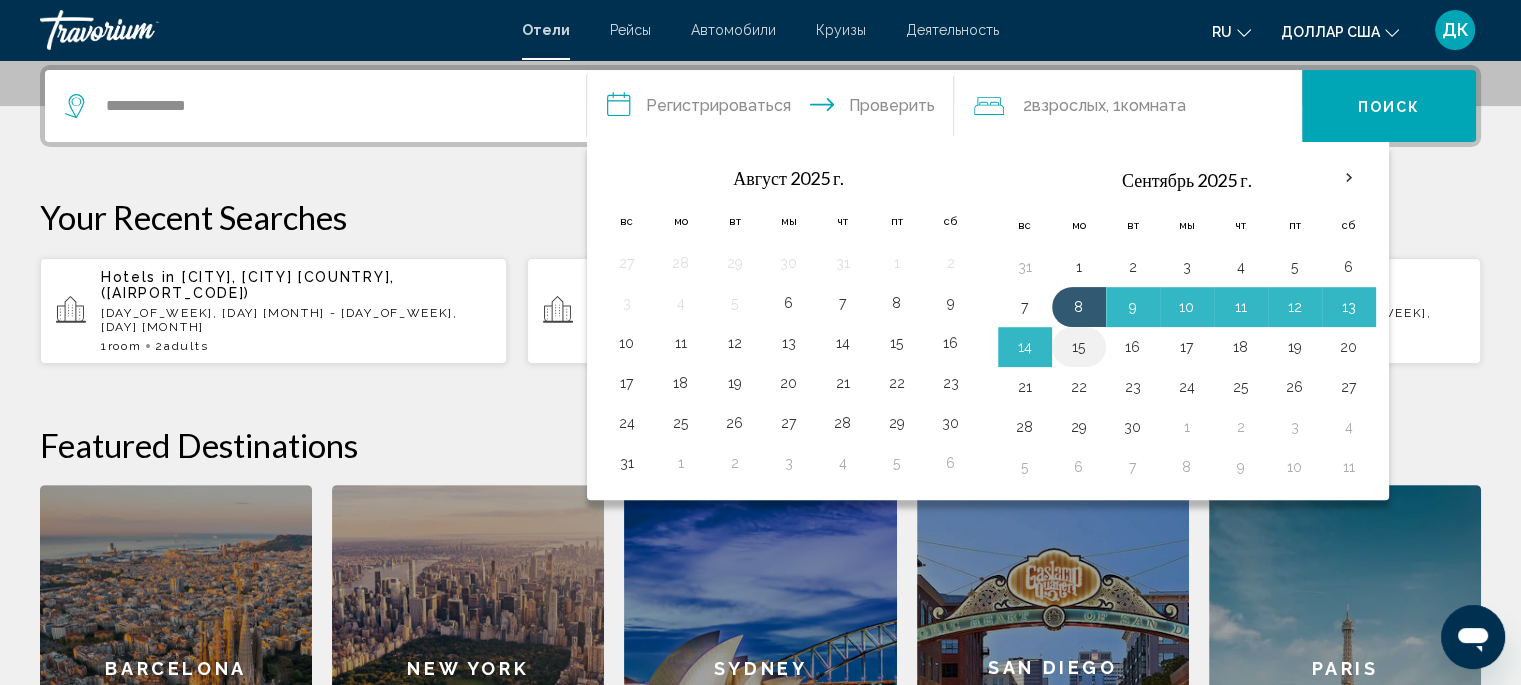 click on "15" at bounding box center (1079, 347) 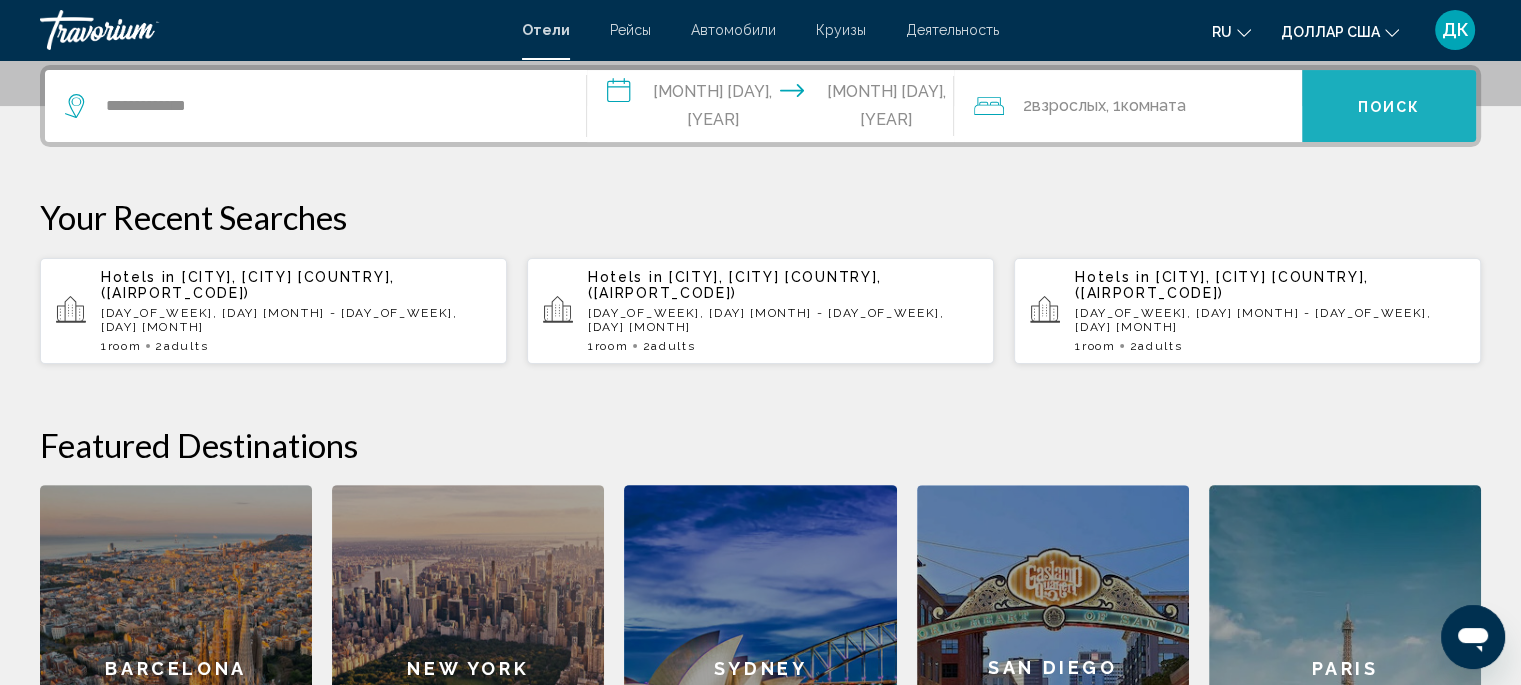 click on "Поиск" at bounding box center (1389, 107) 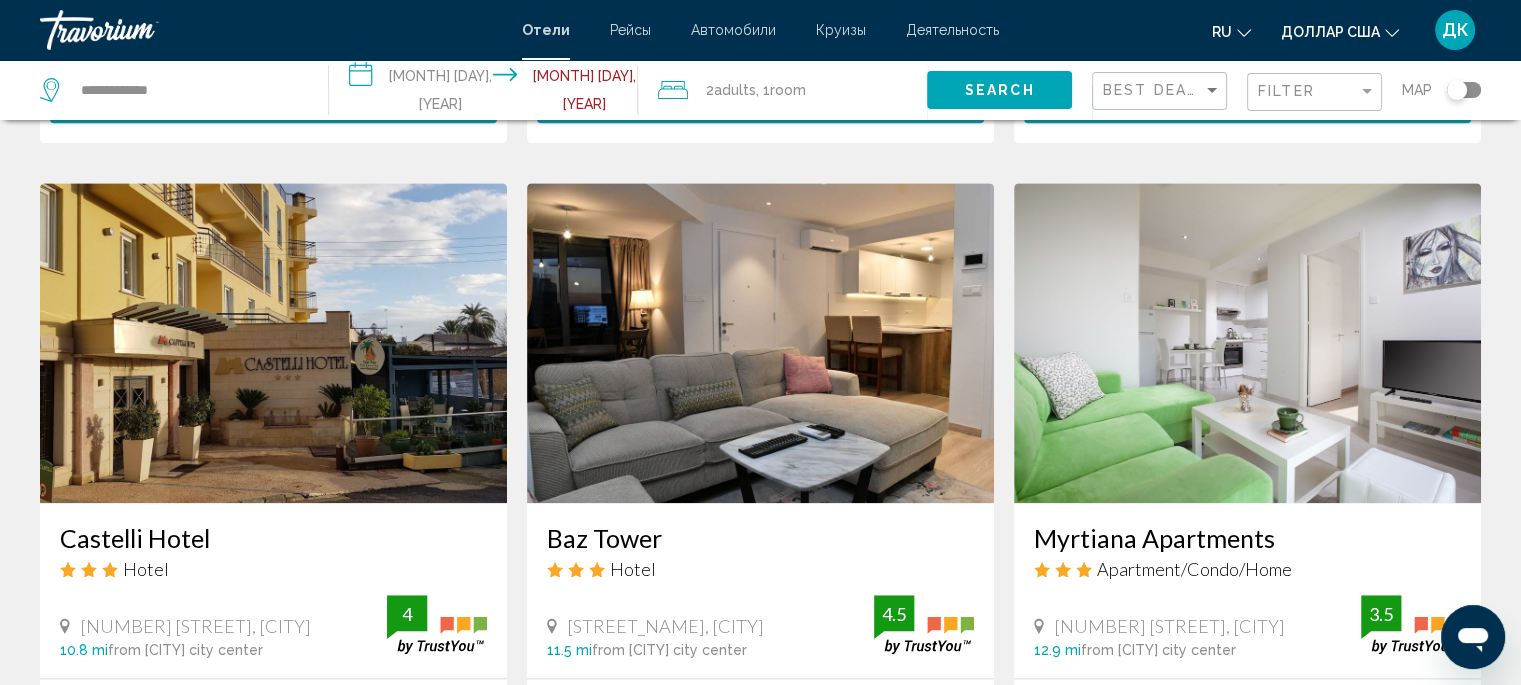 scroll, scrollTop: 2177, scrollLeft: 0, axis: vertical 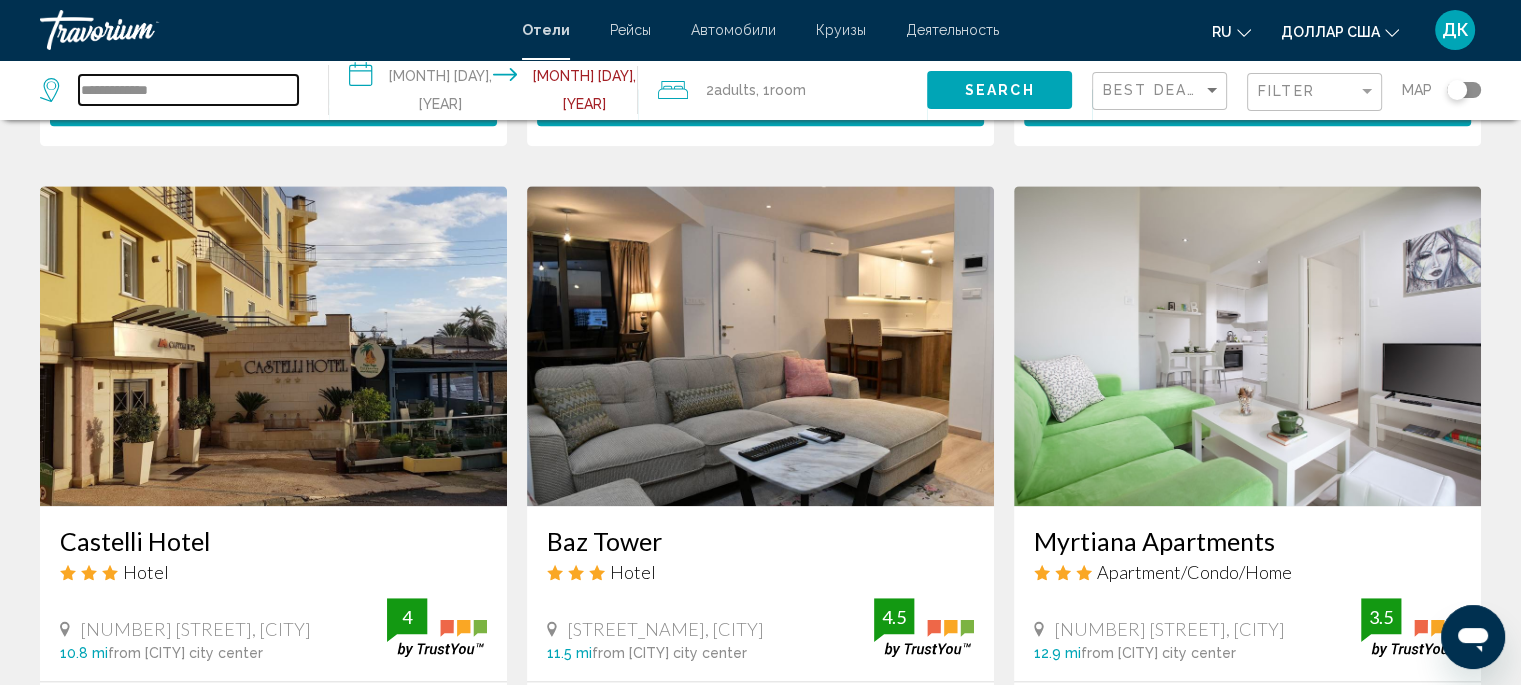 click on "**********" at bounding box center [188, 90] 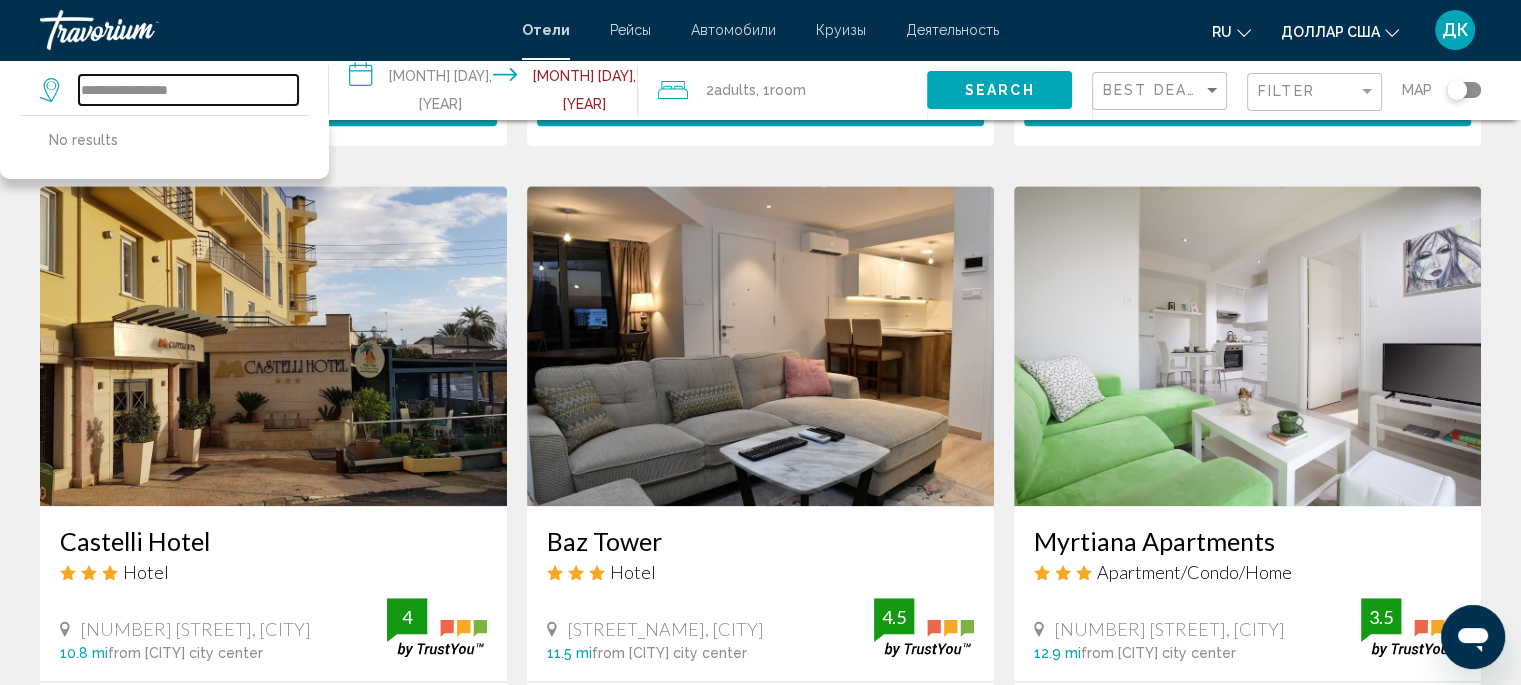 click on "**********" at bounding box center (188, 90) 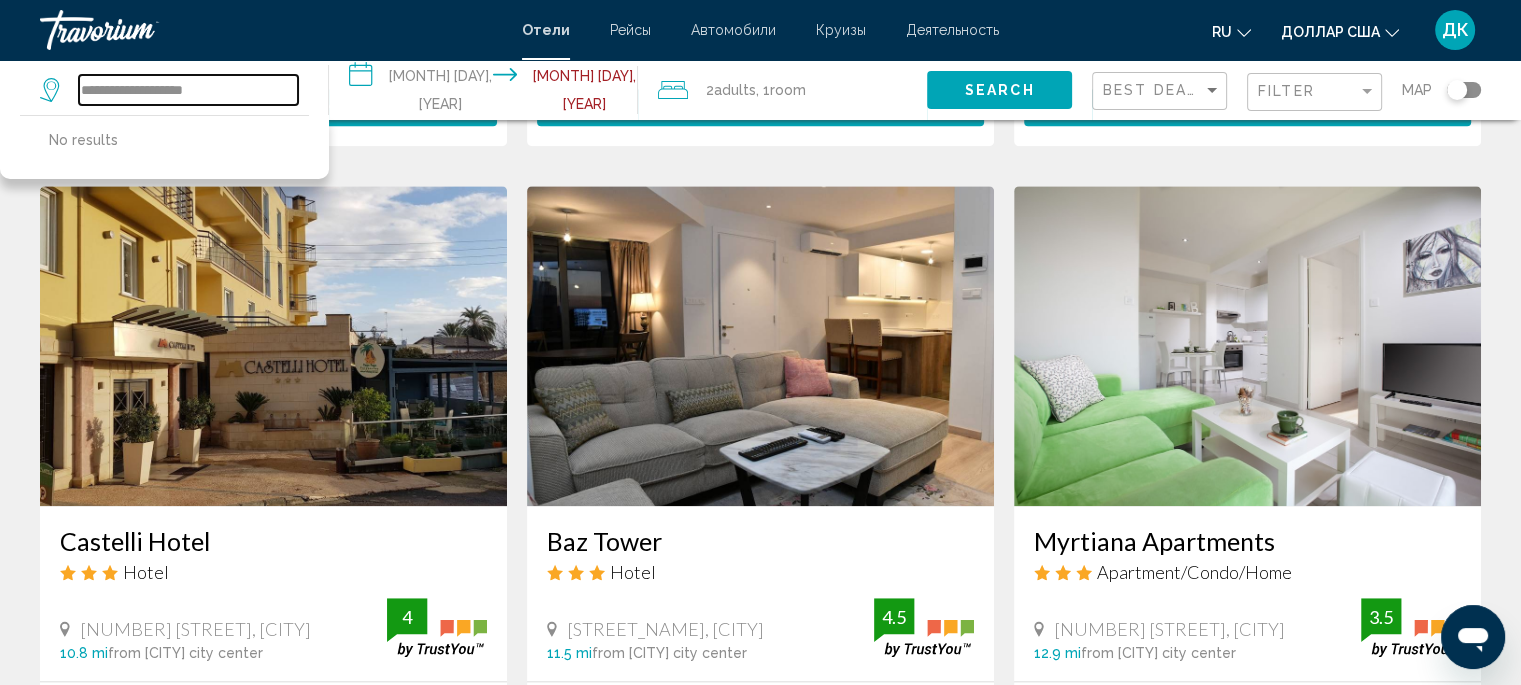 click on "**********" at bounding box center (188, 90) 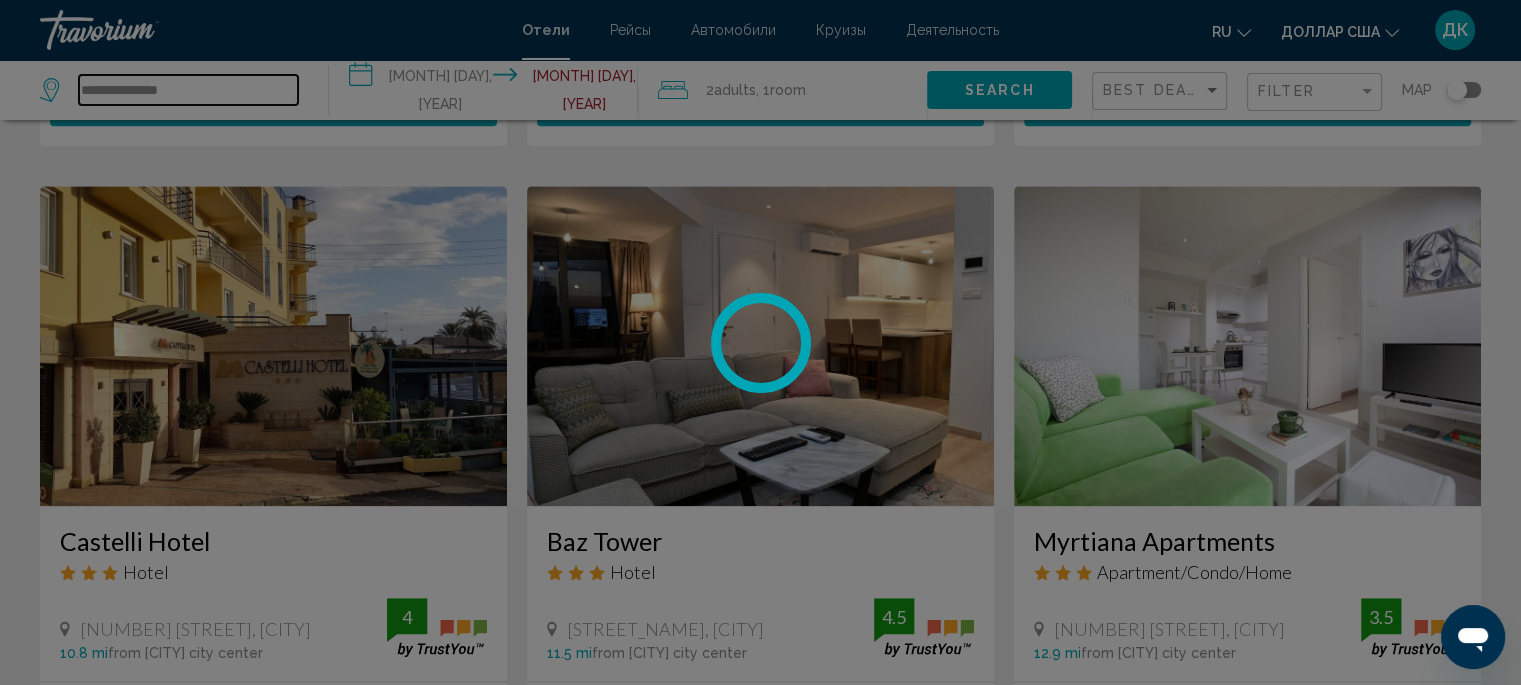 type on "**********" 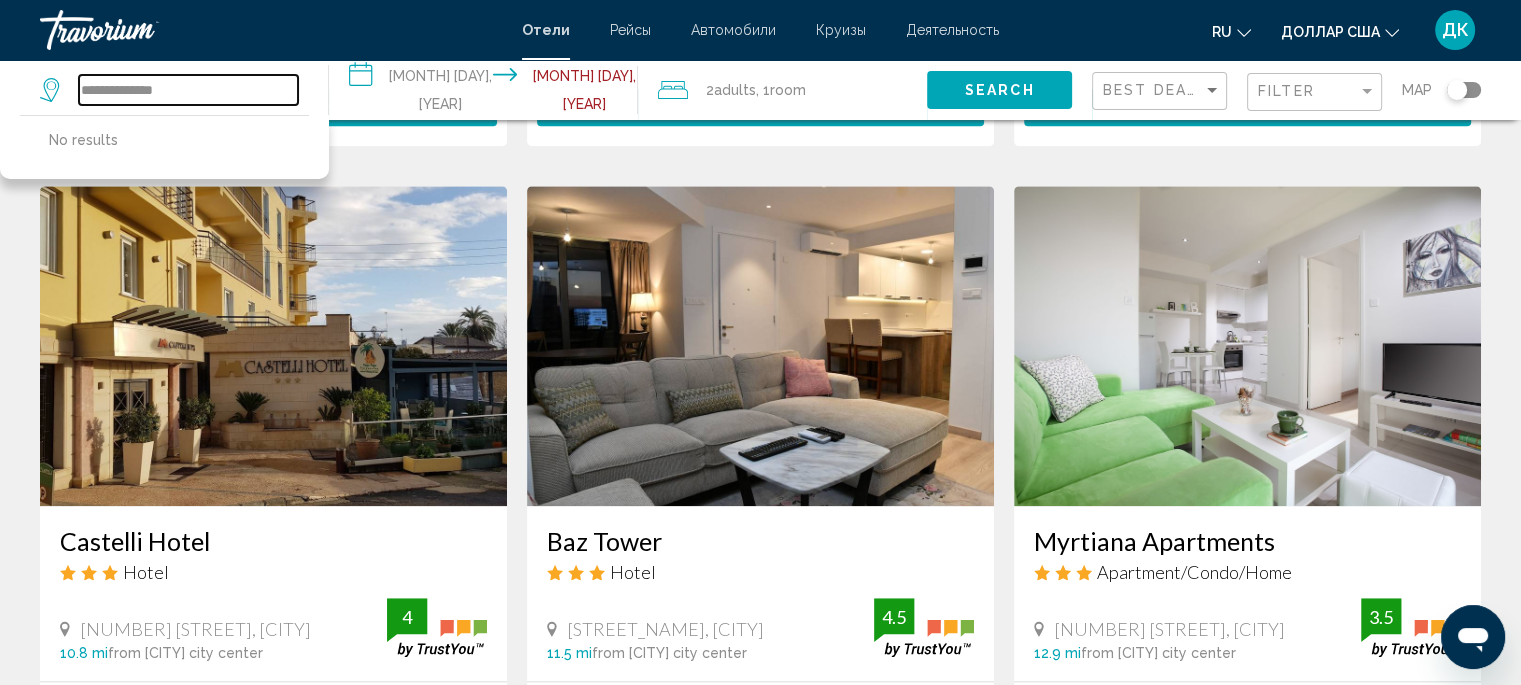 click on "**********" at bounding box center (188, 90) 